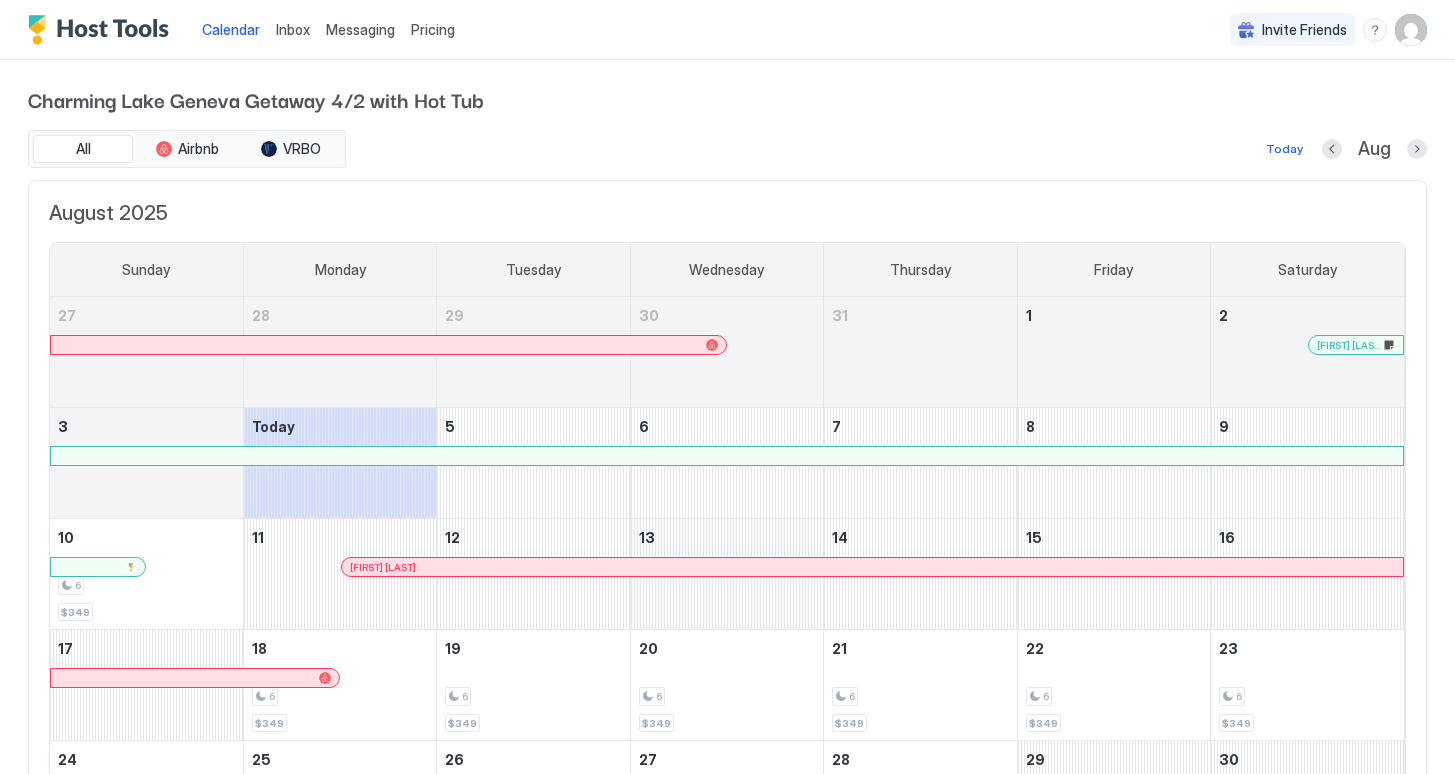 scroll, scrollTop: 0, scrollLeft: 0, axis: both 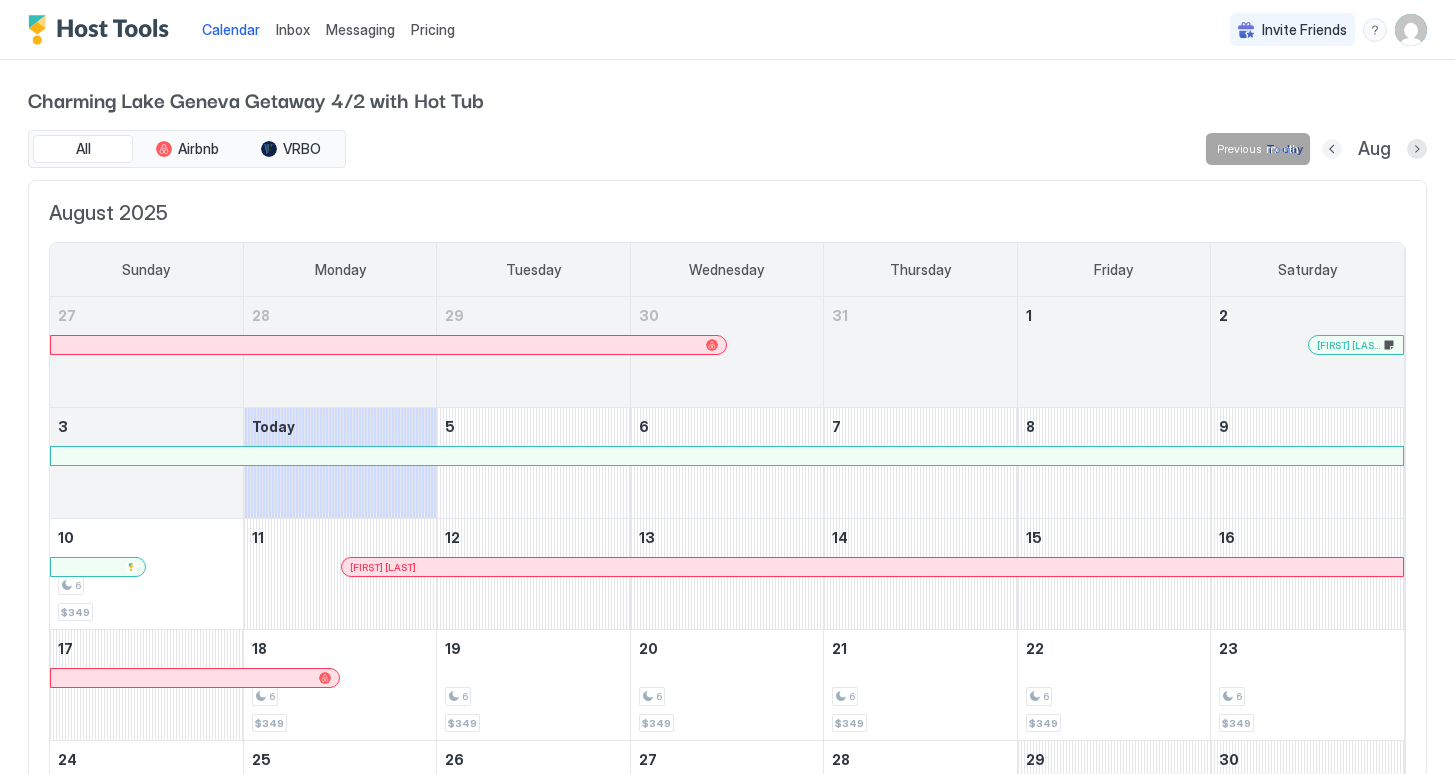 click at bounding box center [1332, 149] 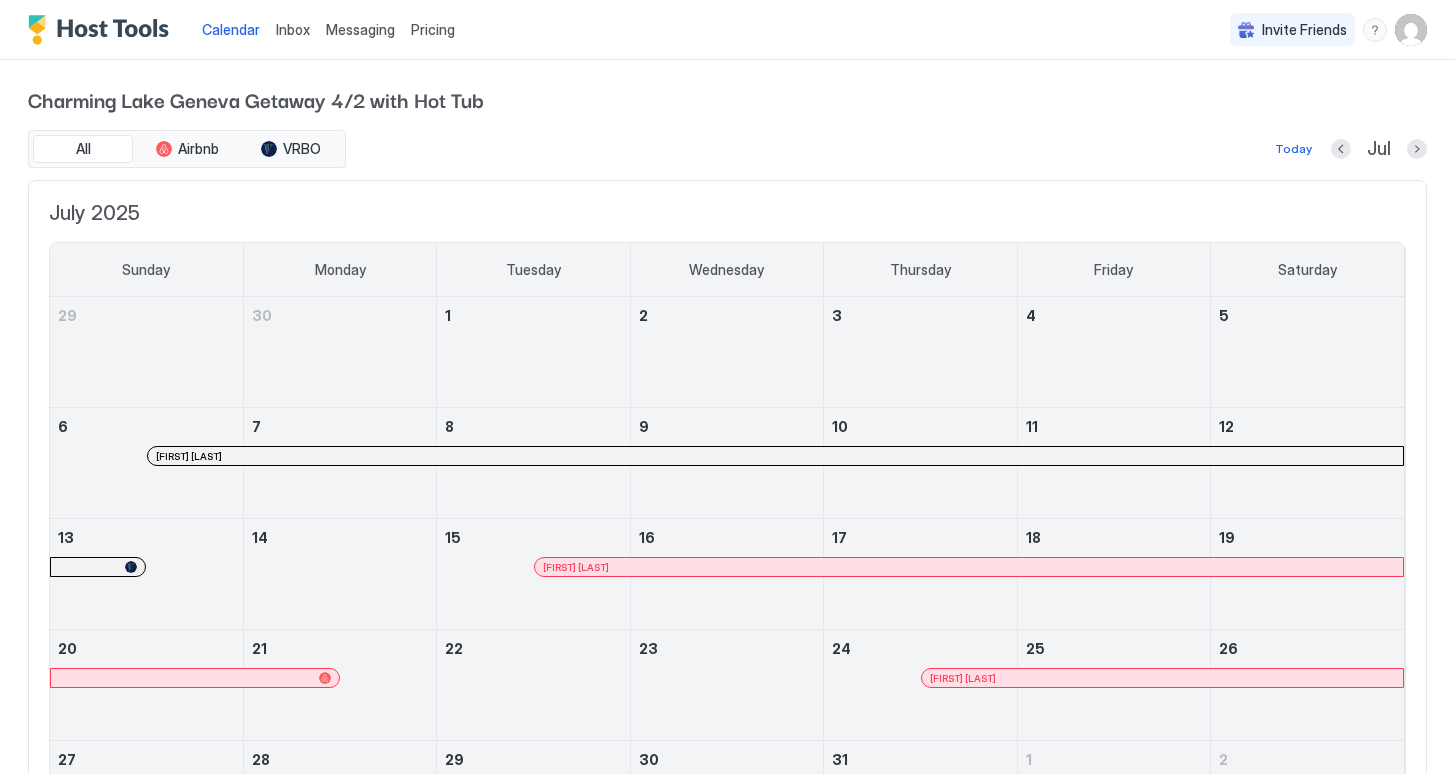 click at bounding box center (857, 456) 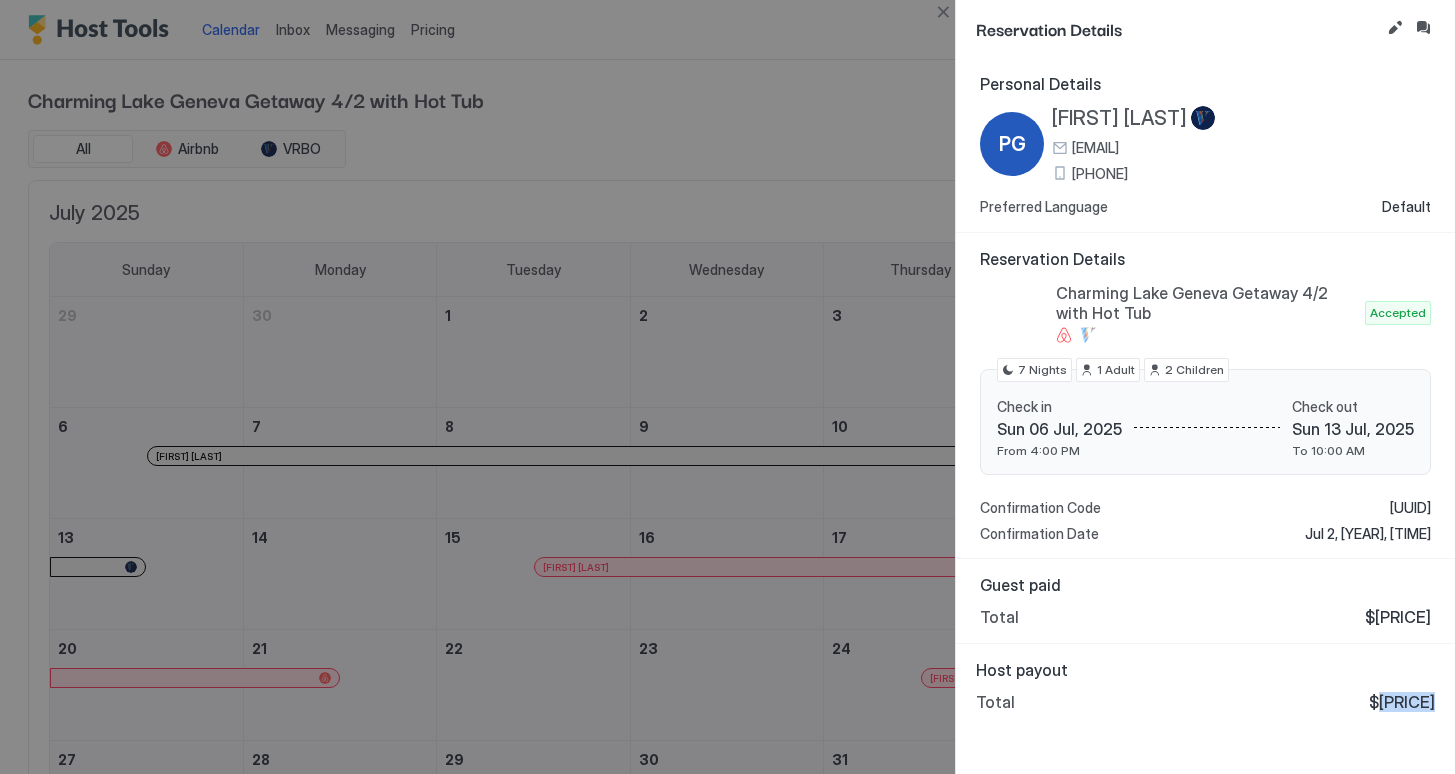 drag, startPoint x: 1384, startPoint y: 701, endPoint x: 1443, endPoint y: 707, distance: 59.3043 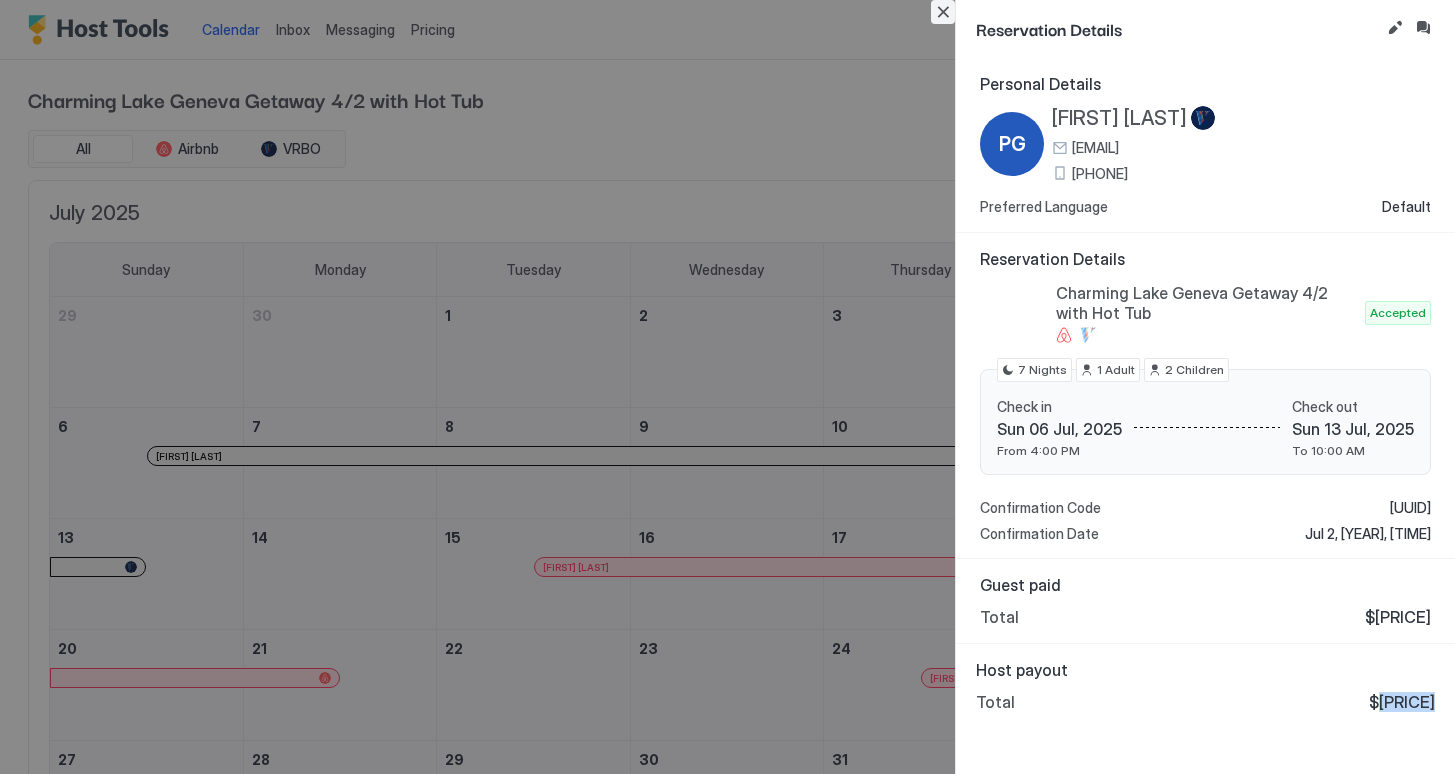 click at bounding box center [943, 12] 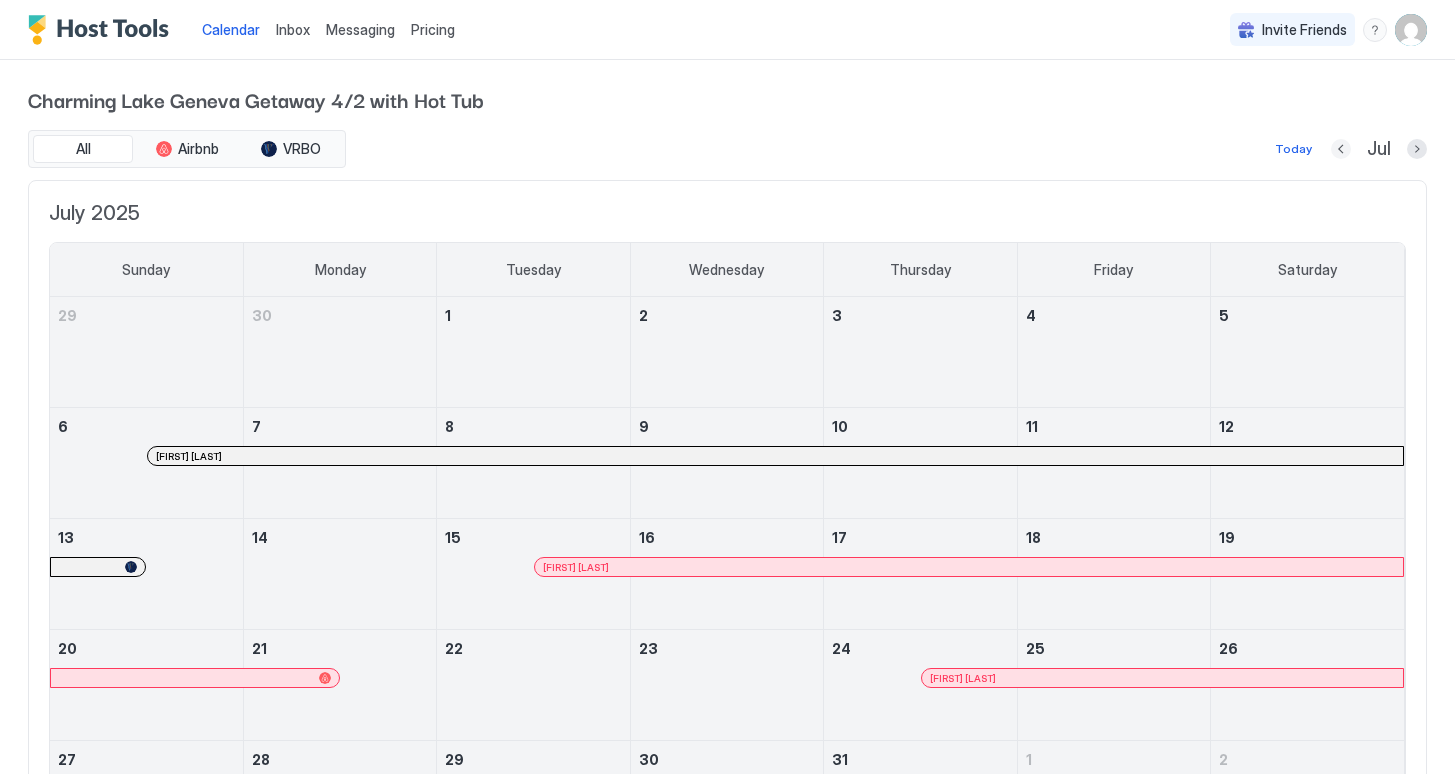 click at bounding box center (1341, 149) 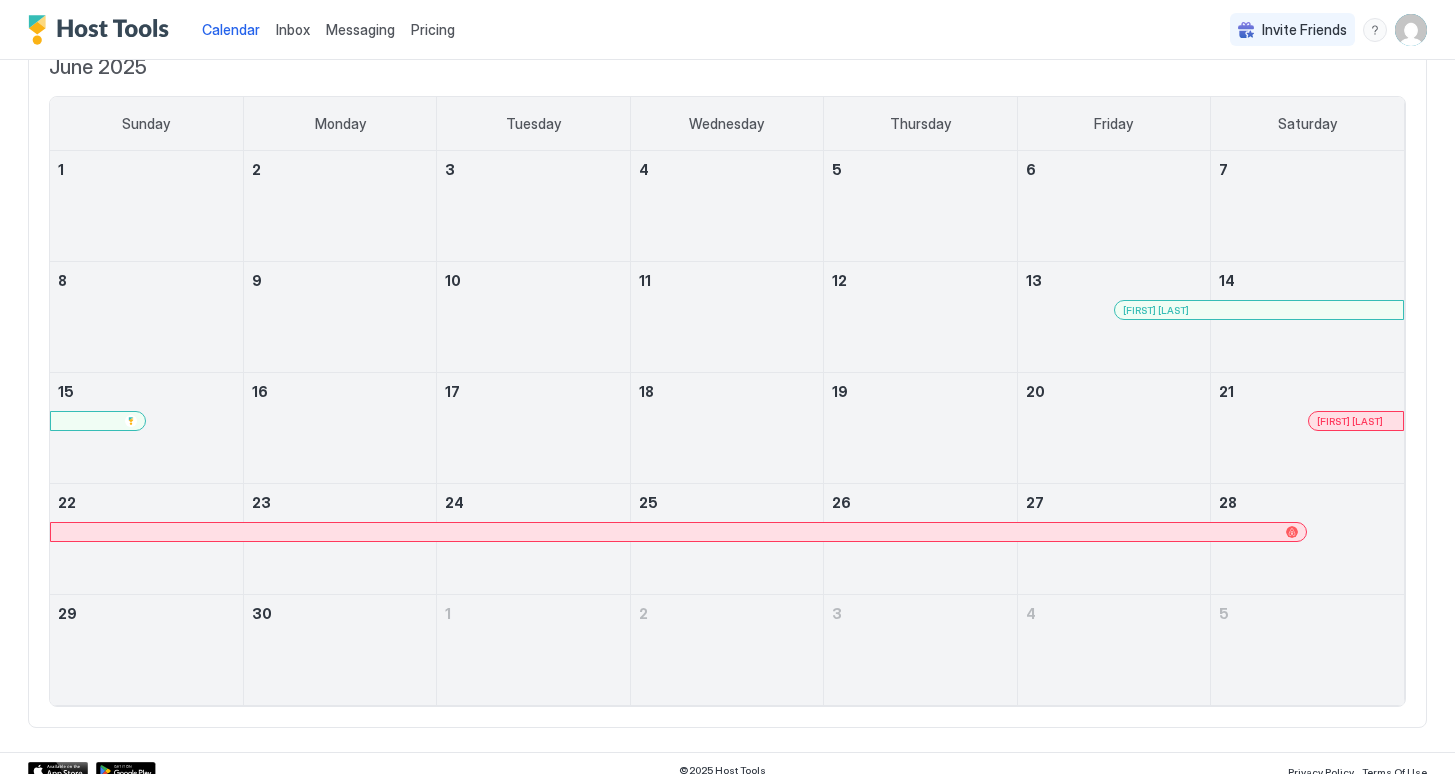 scroll, scrollTop: 160, scrollLeft: 0, axis: vertical 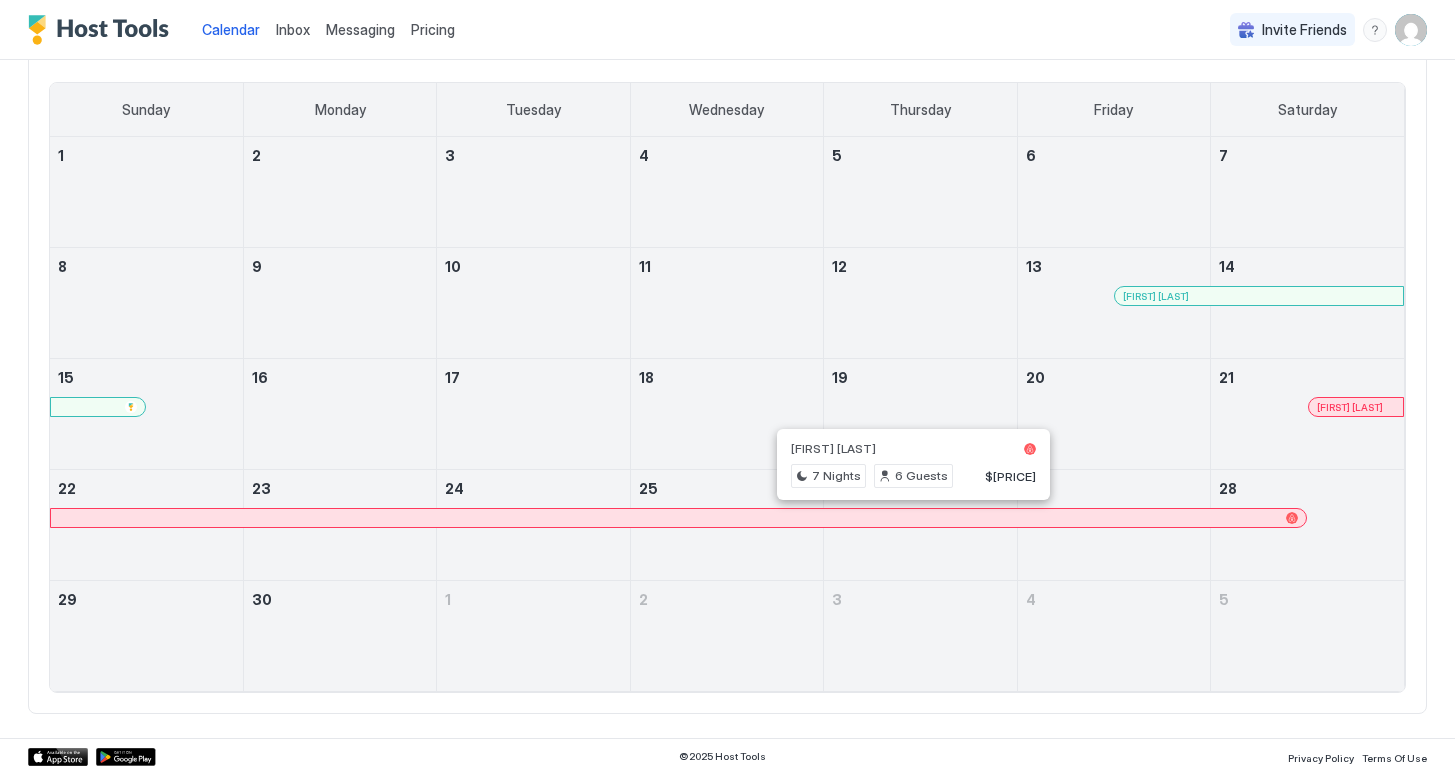 click at bounding box center (909, 518) 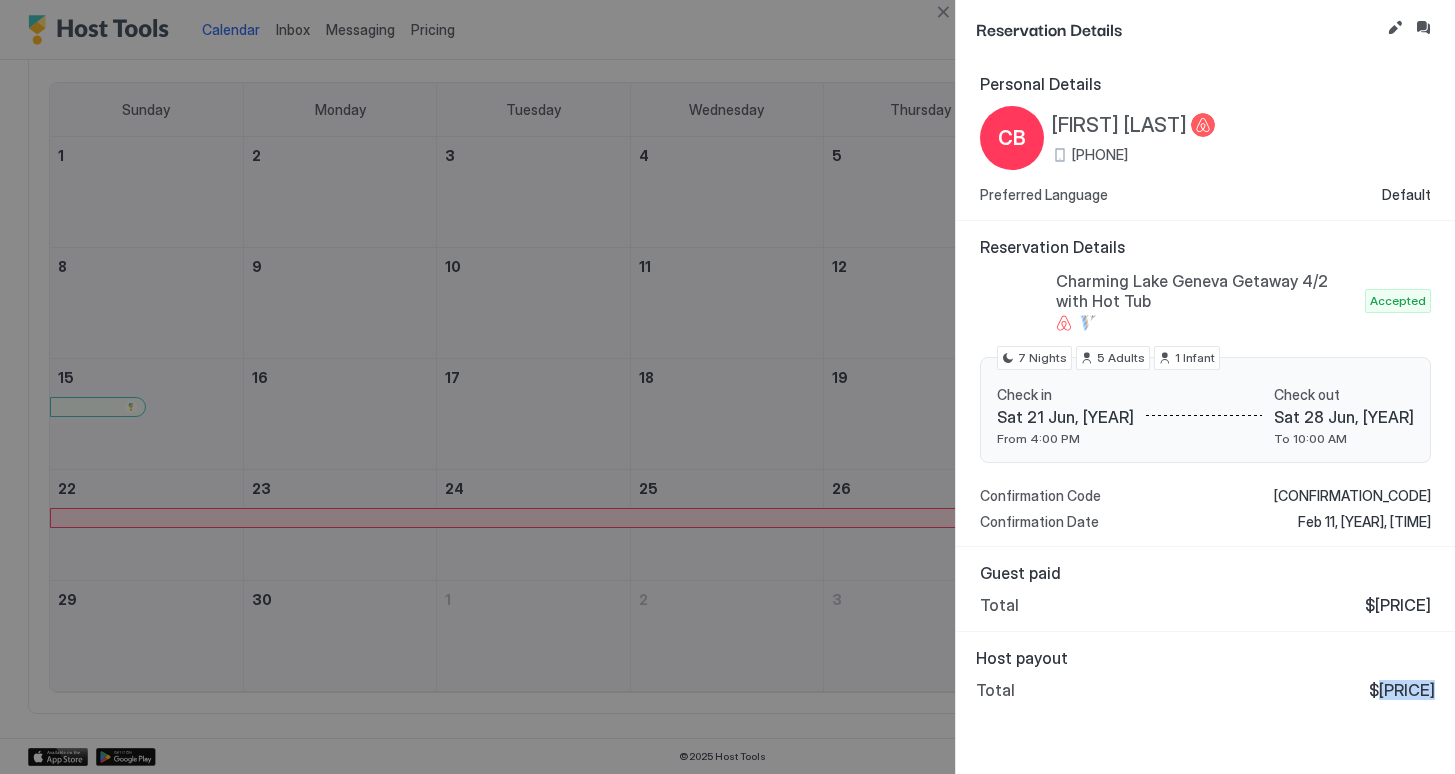 drag, startPoint x: 1378, startPoint y: 693, endPoint x: 1434, endPoint y: 693, distance: 56 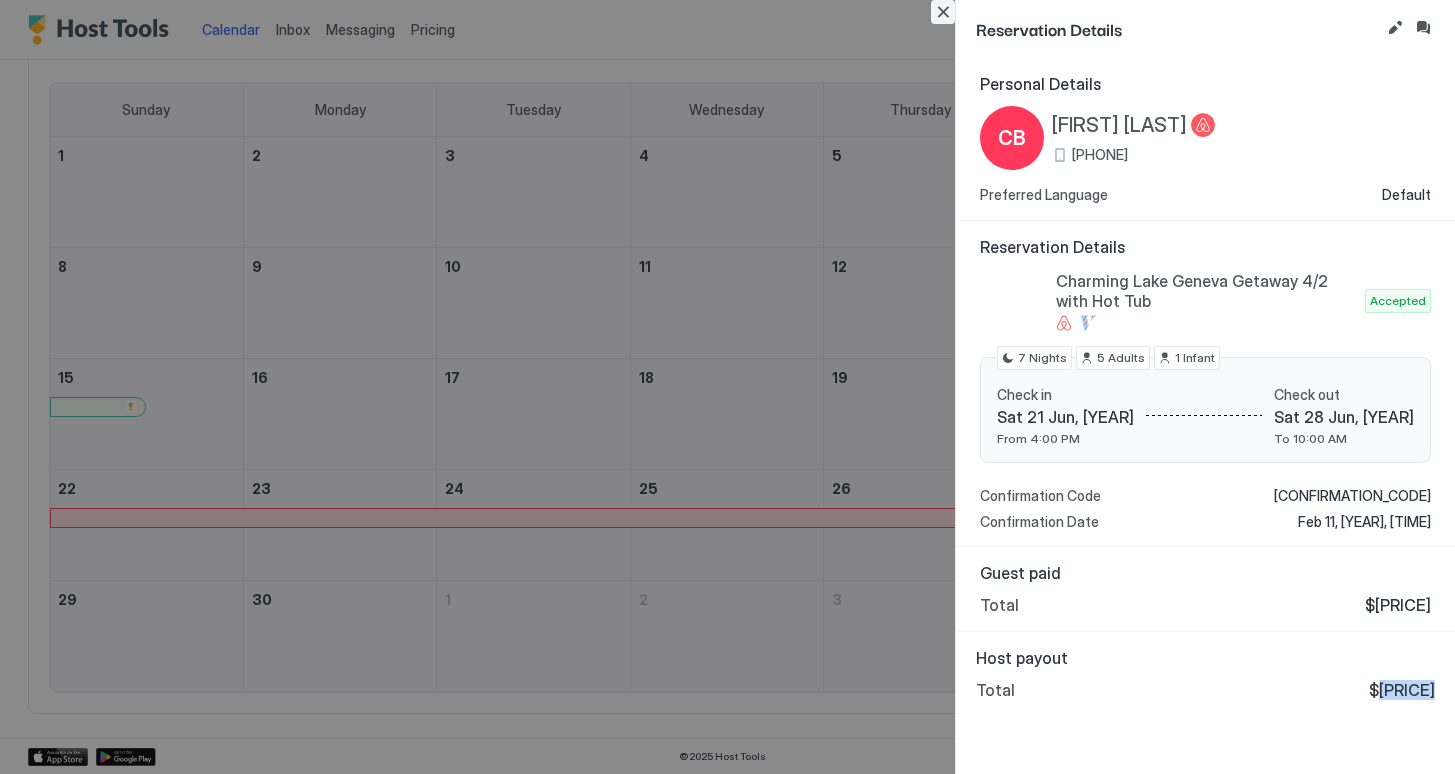 click at bounding box center (943, 12) 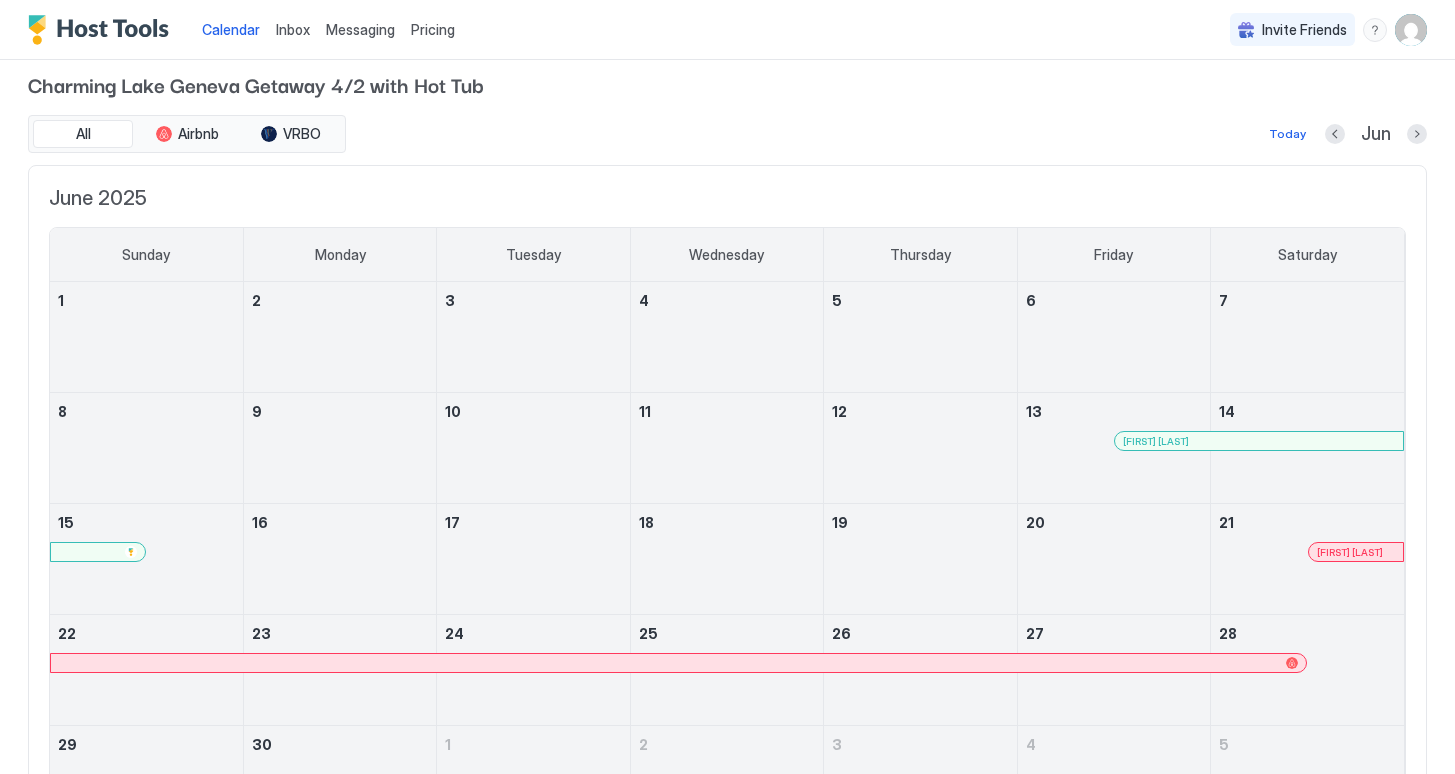 scroll, scrollTop: 0, scrollLeft: 0, axis: both 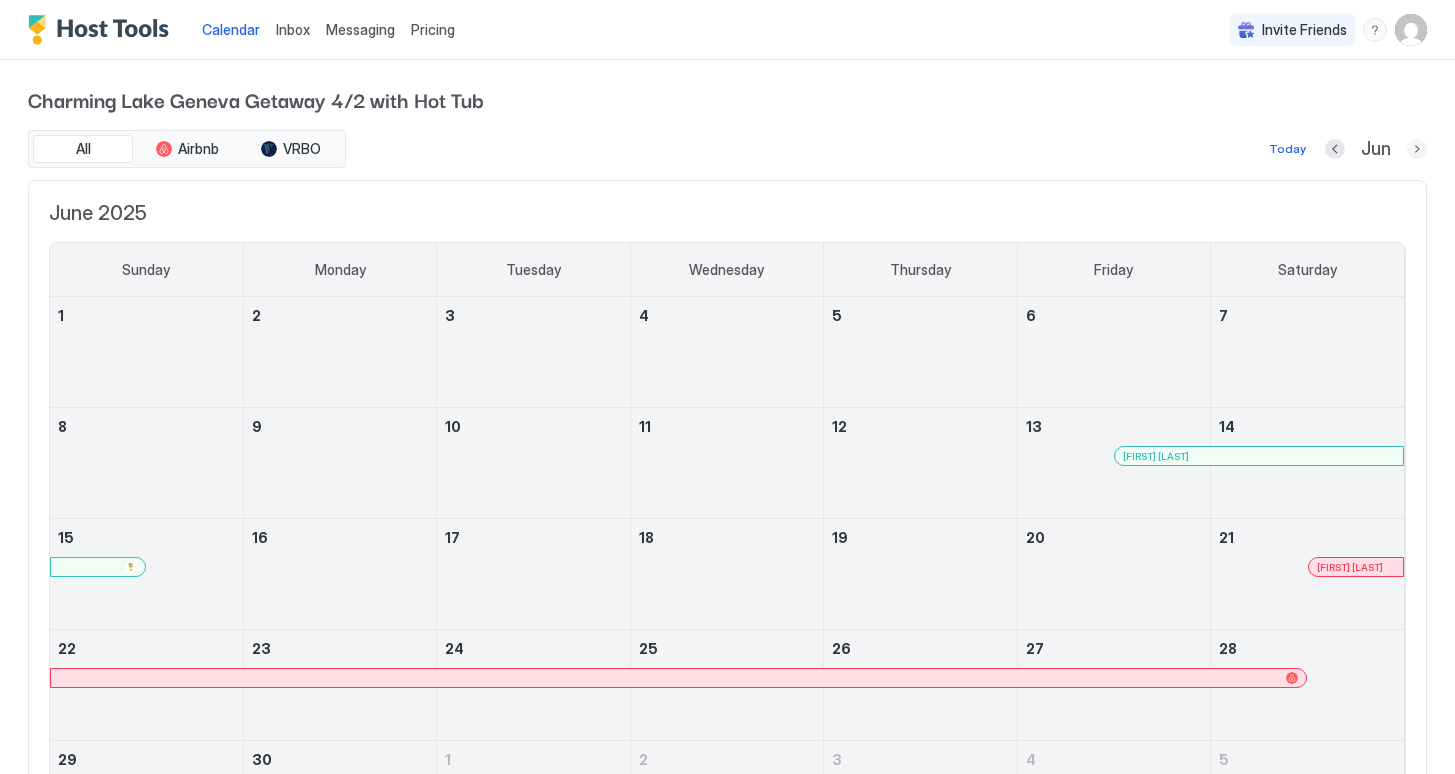 click at bounding box center (1417, 149) 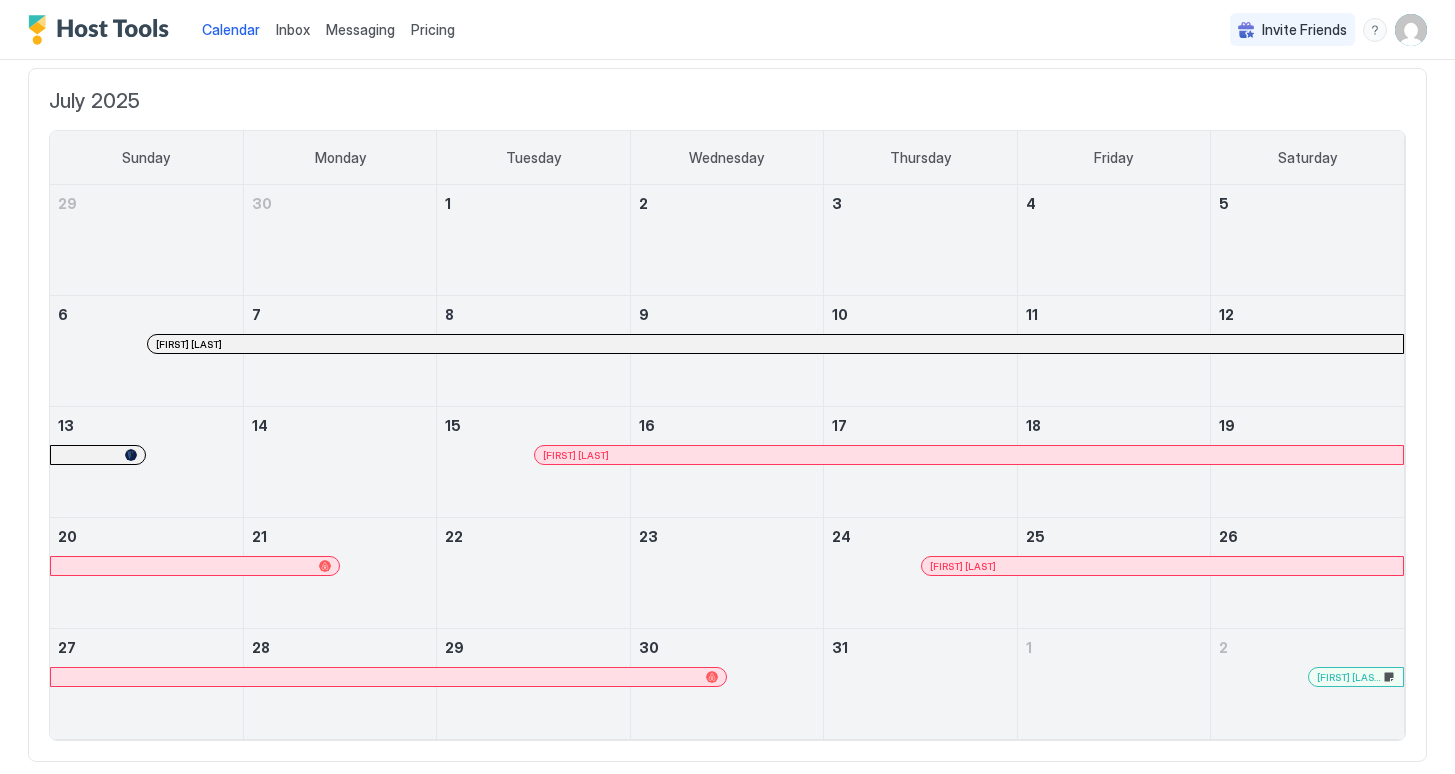 scroll, scrollTop: 114, scrollLeft: 0, axis: vertical 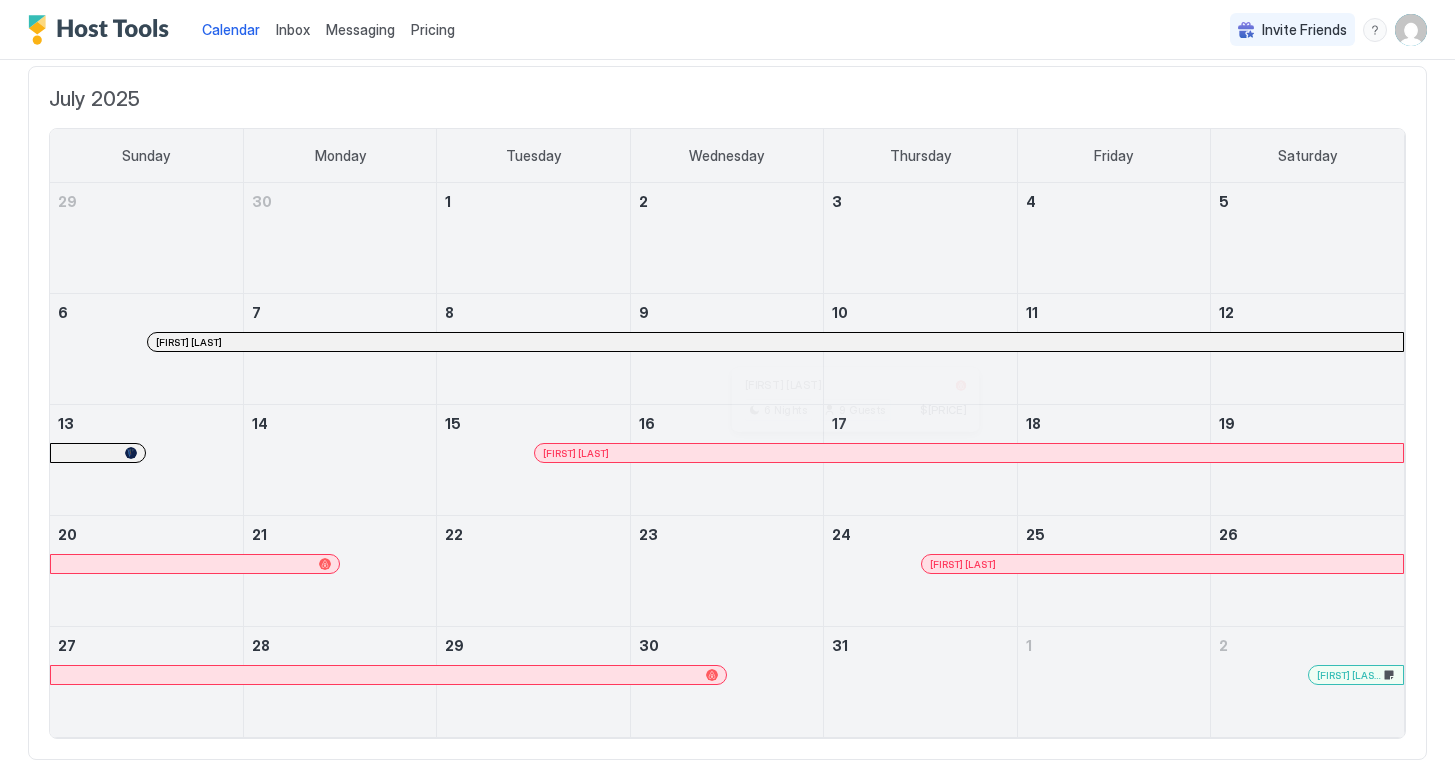 click at bounding box center [847, 453] 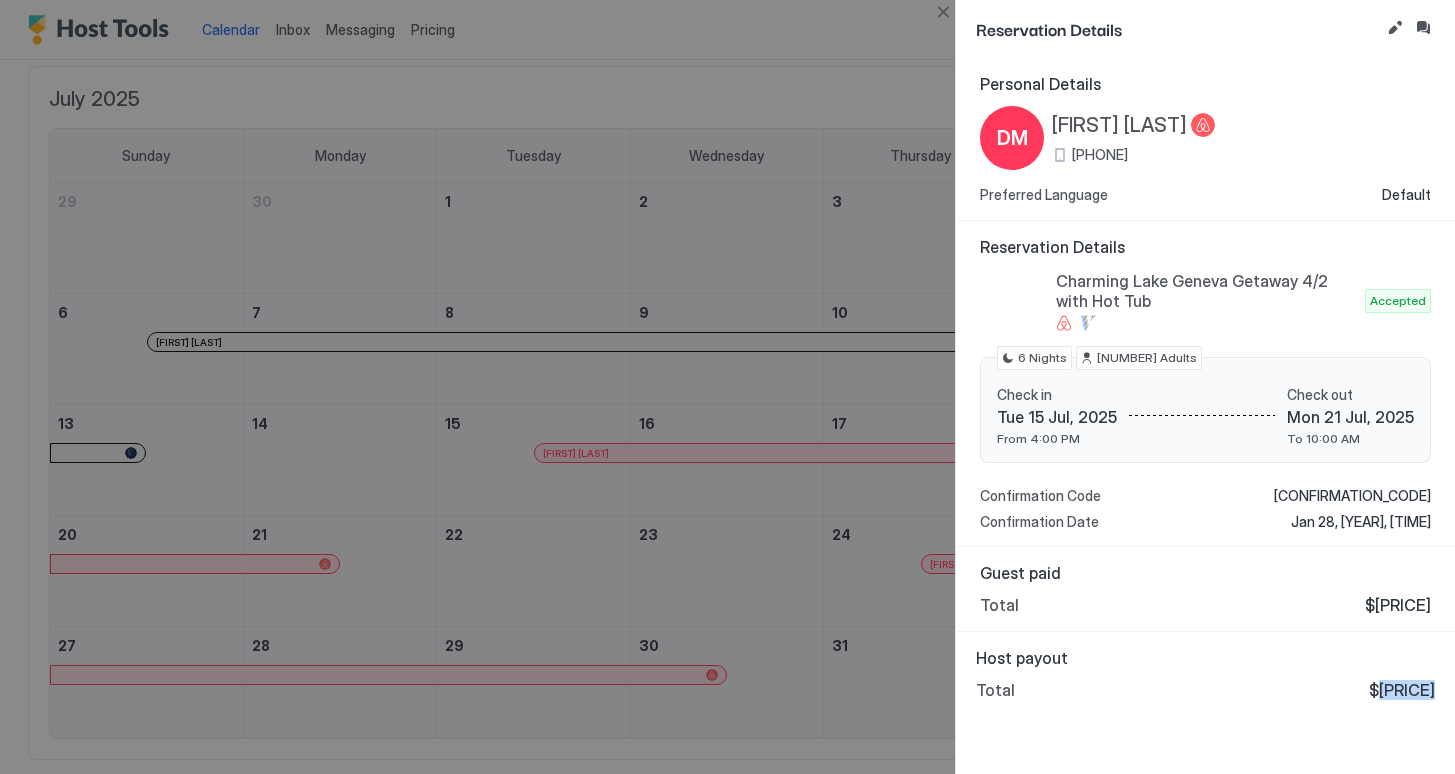 drag, startPoint x: 1379, startPoint y: 689, endPoint x: 1437, endPoint y: 689, distance: 58 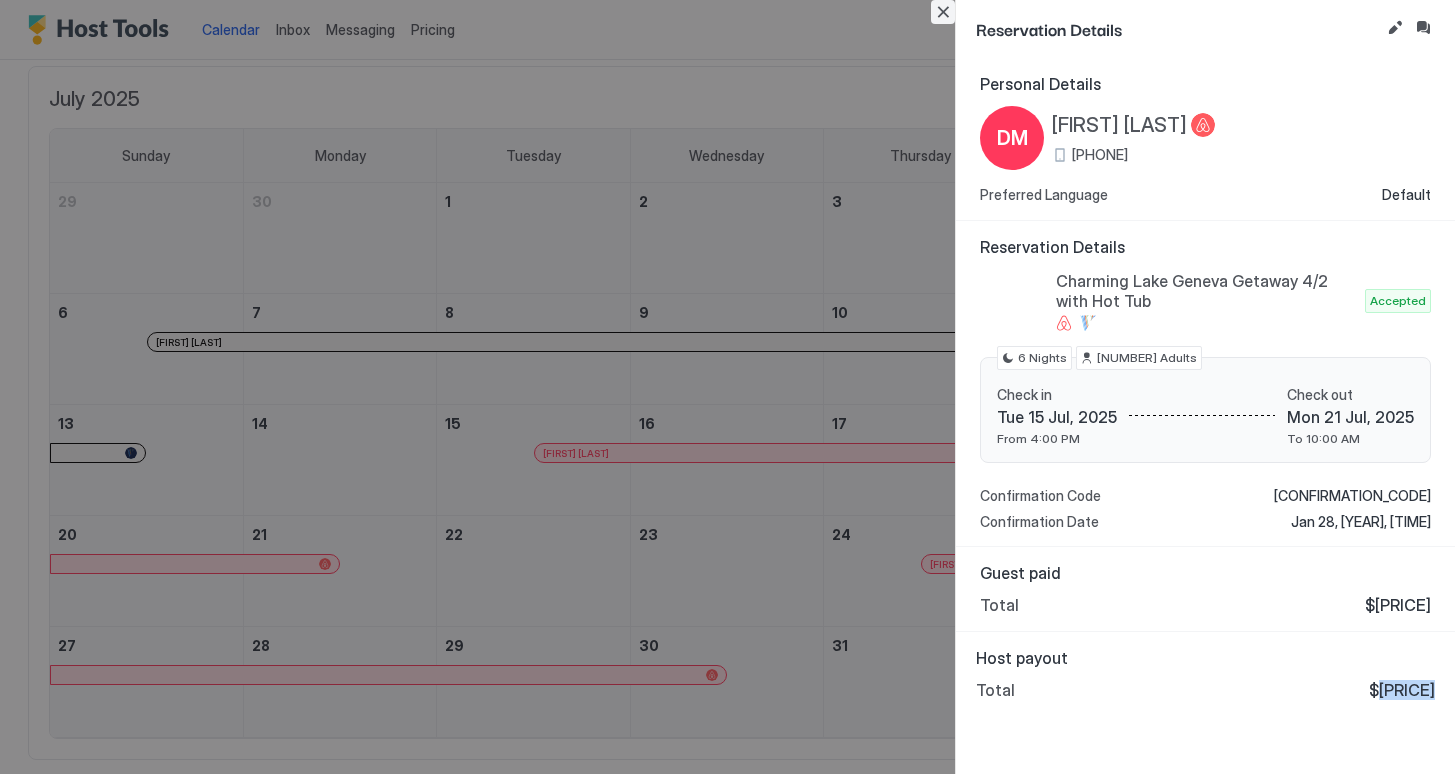 click at bounding box center [943, 12] 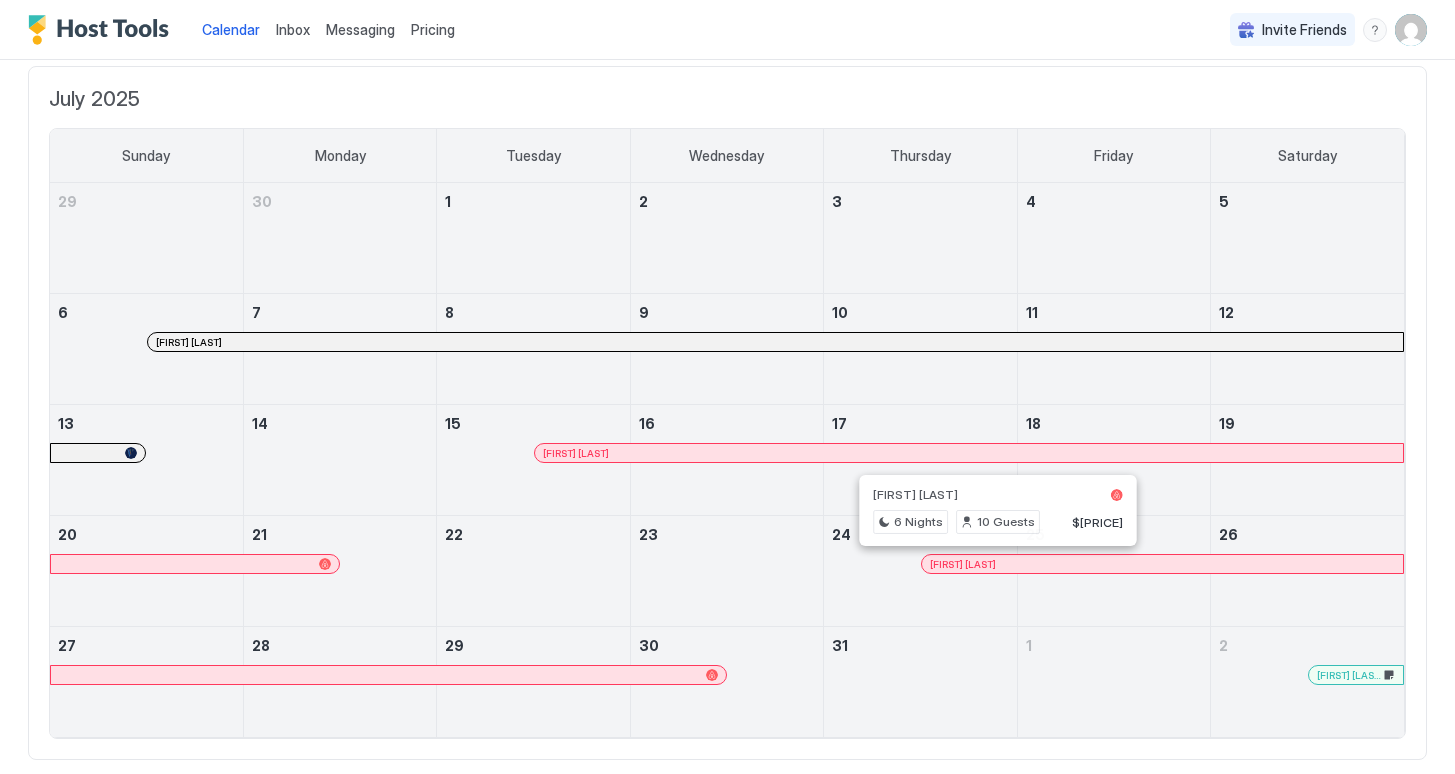 click at bounding box center [1002, 564] 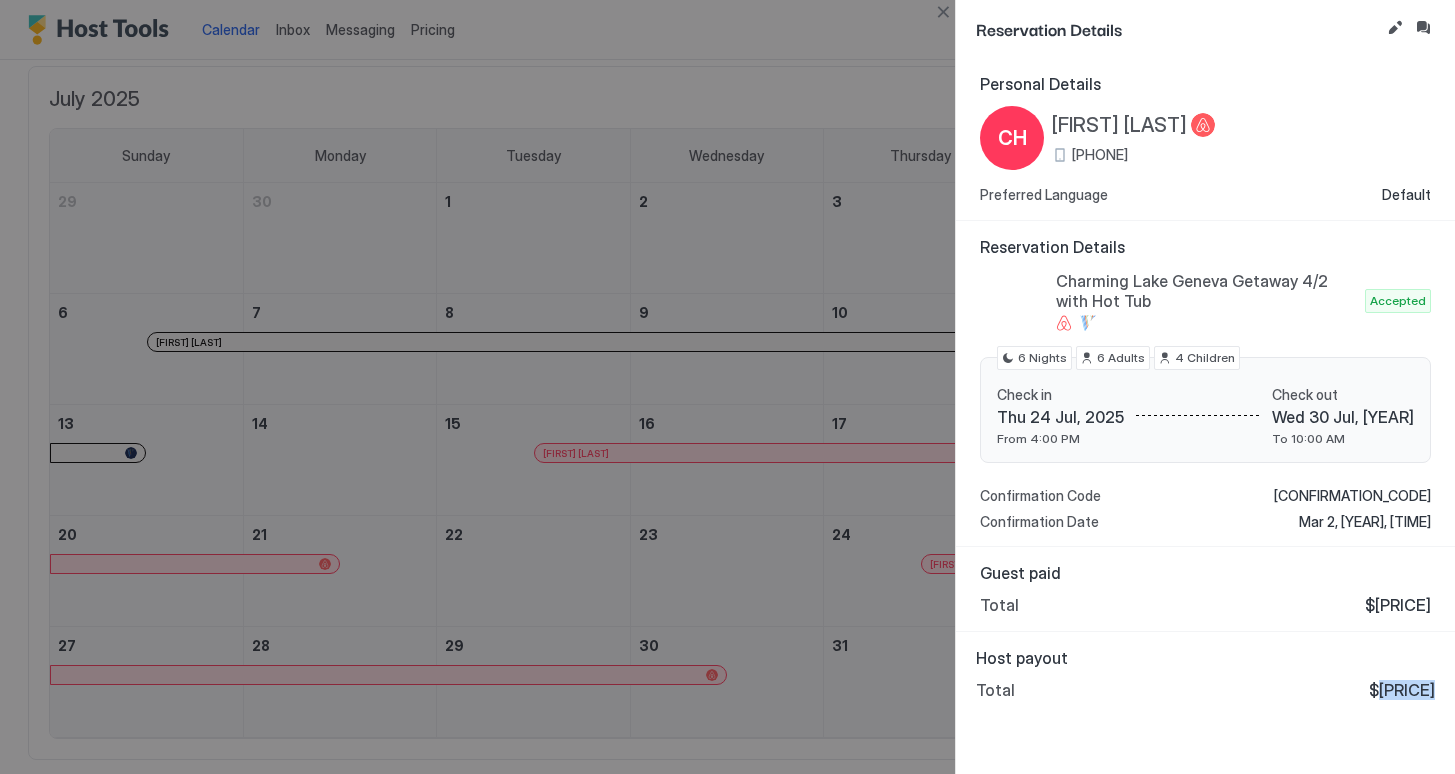 drag, startPoint x: 1381, startPoint y: 687, endPoint x: 1436, endPoint y: 688, distance: 55.00909 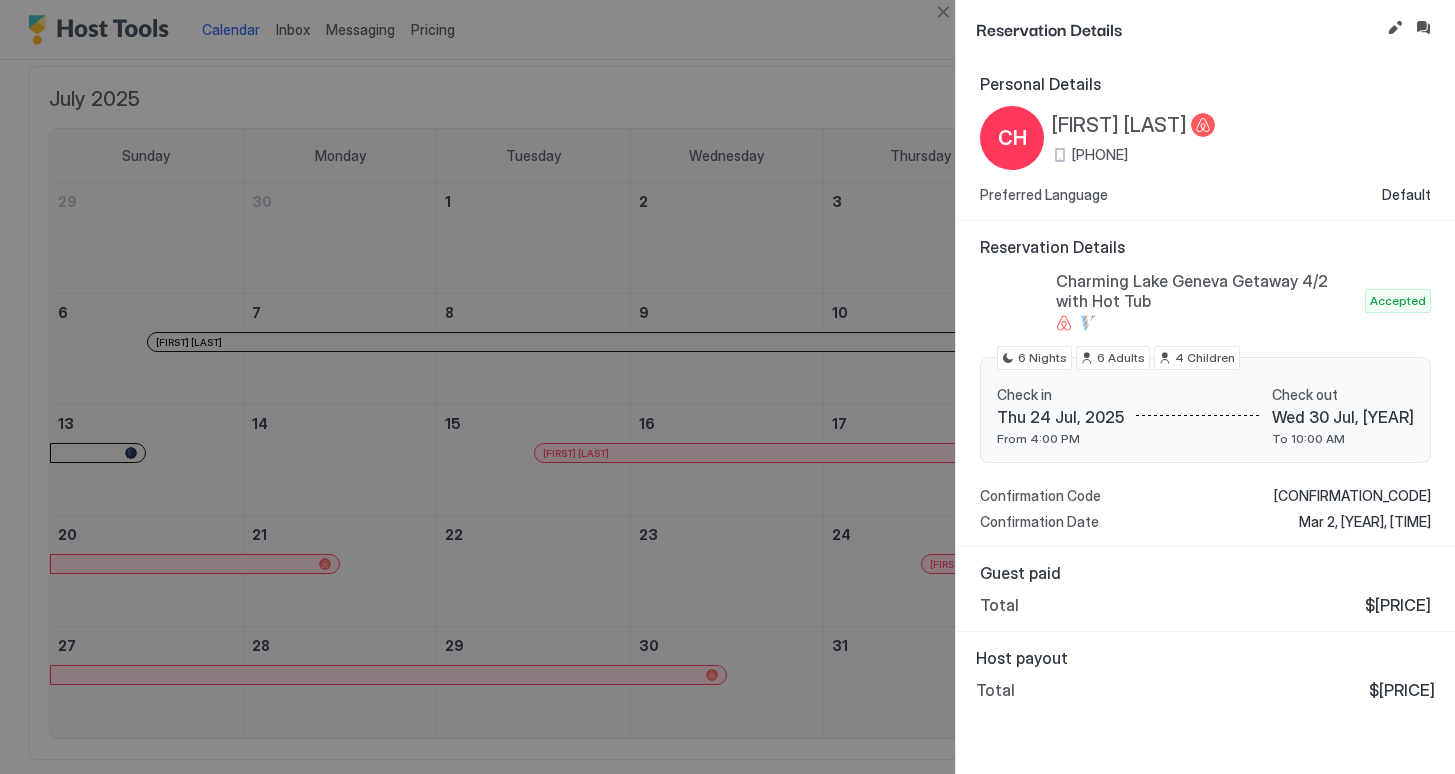 click on "Host payout" at bounding box center (1205, 658) 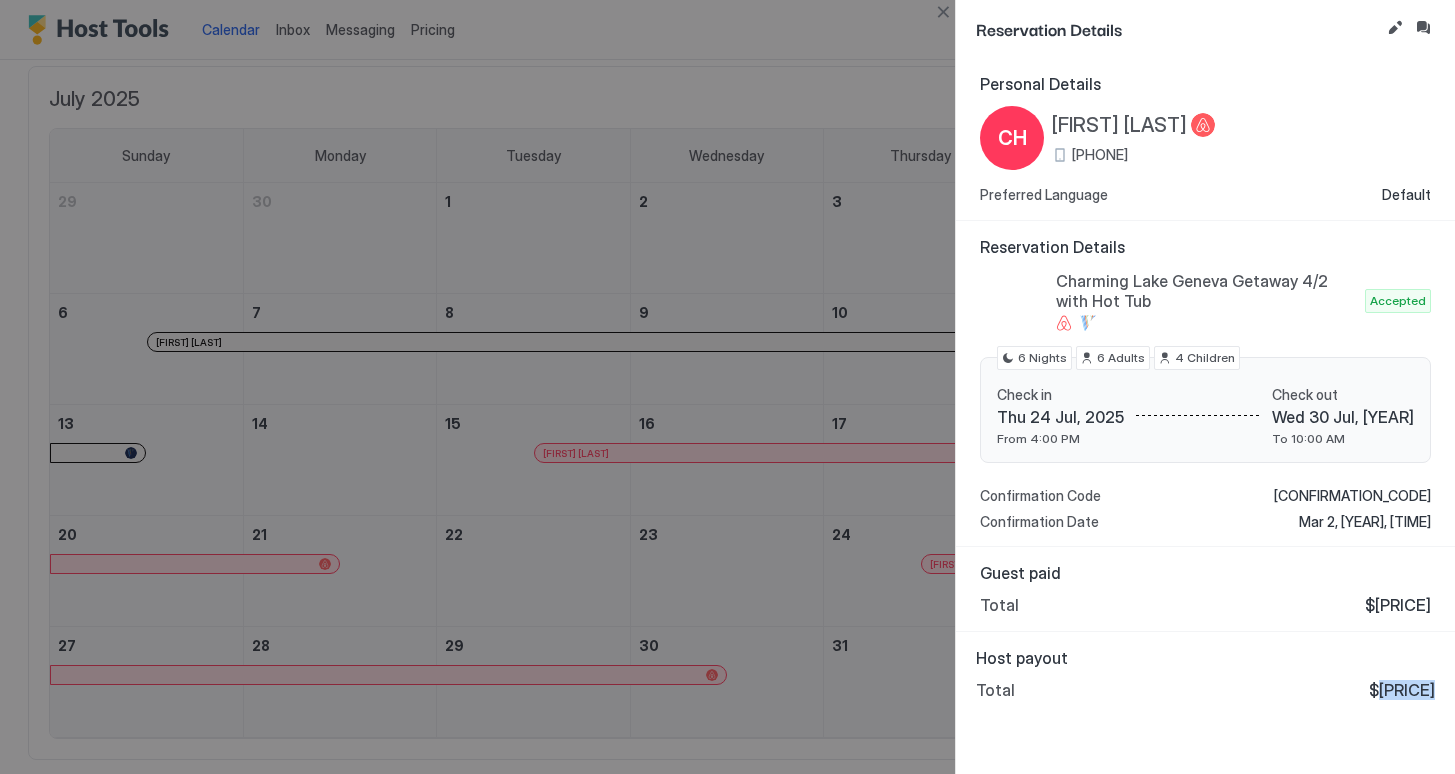 drag, startPoint x: 1378, startPoint y: 687, endPoint x: 1441, endPoint y: 685, distance: 63.03174 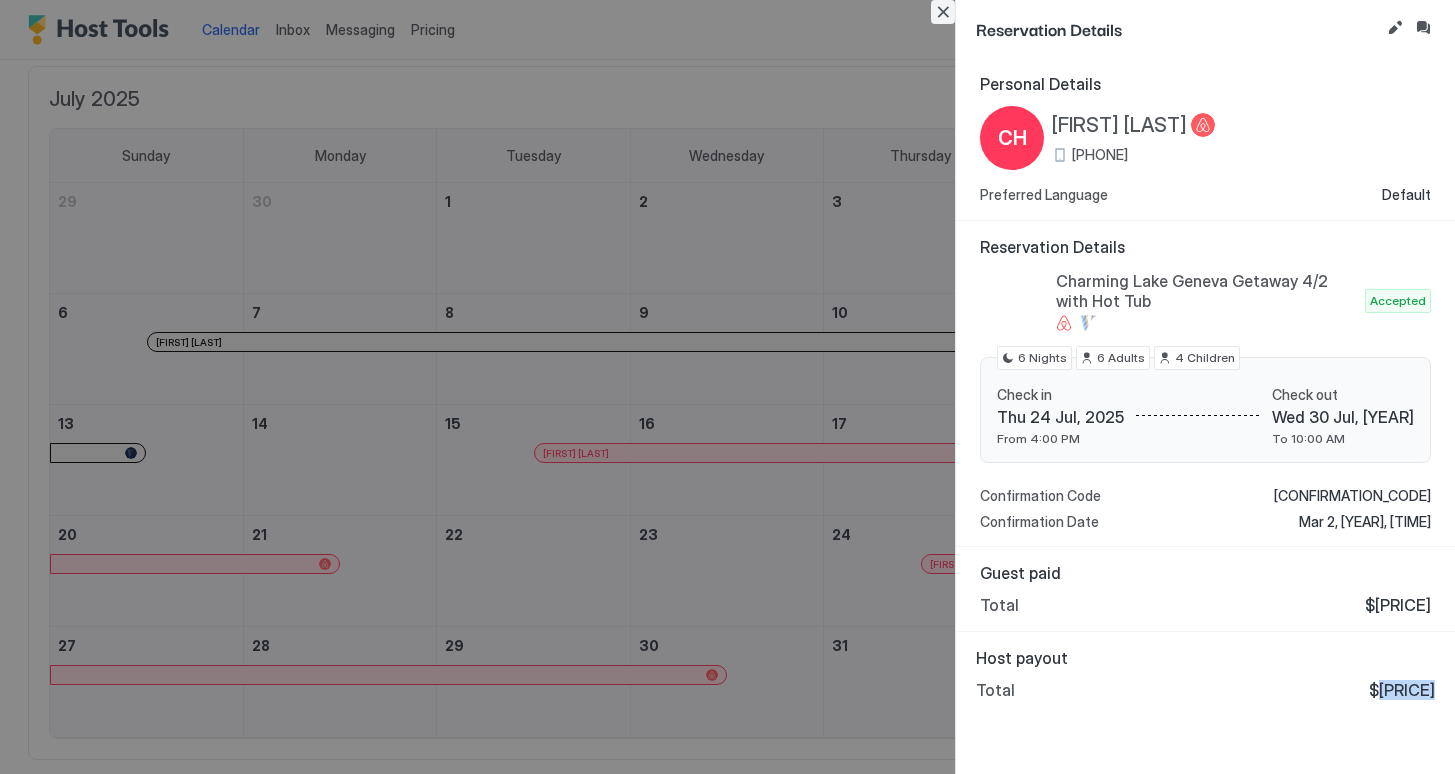 click at bounding box center (943, 12) 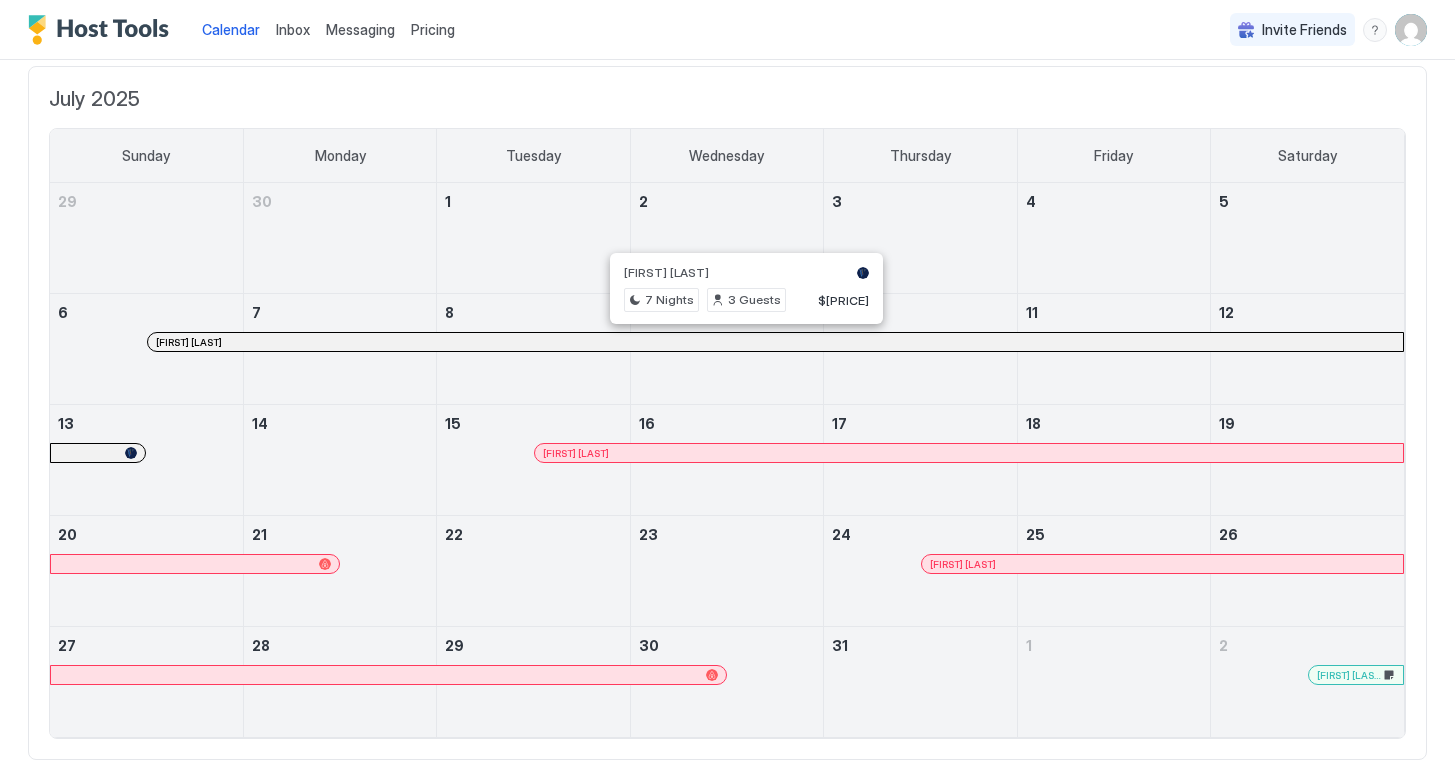 click at bounding box center [739, 342] 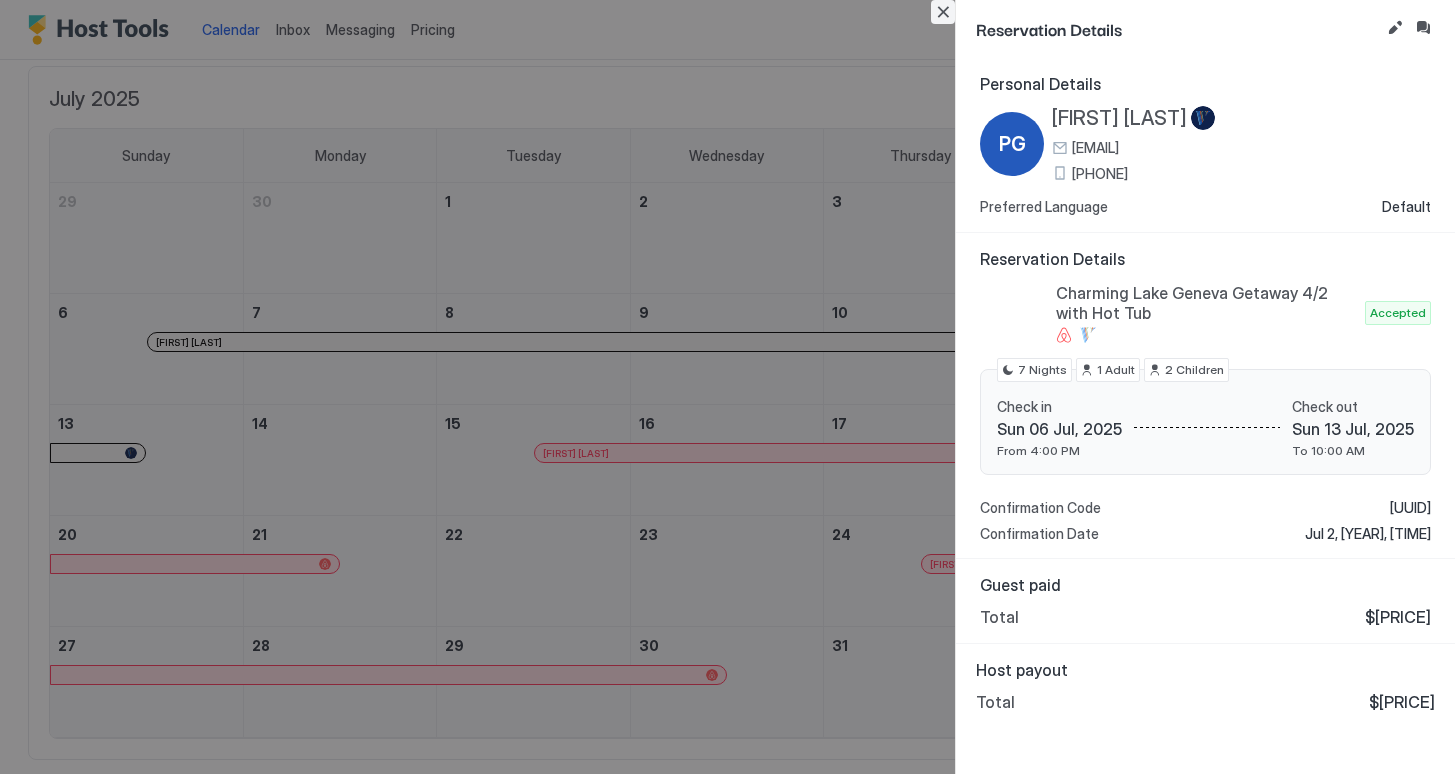 click at bounding box center [943, 12] 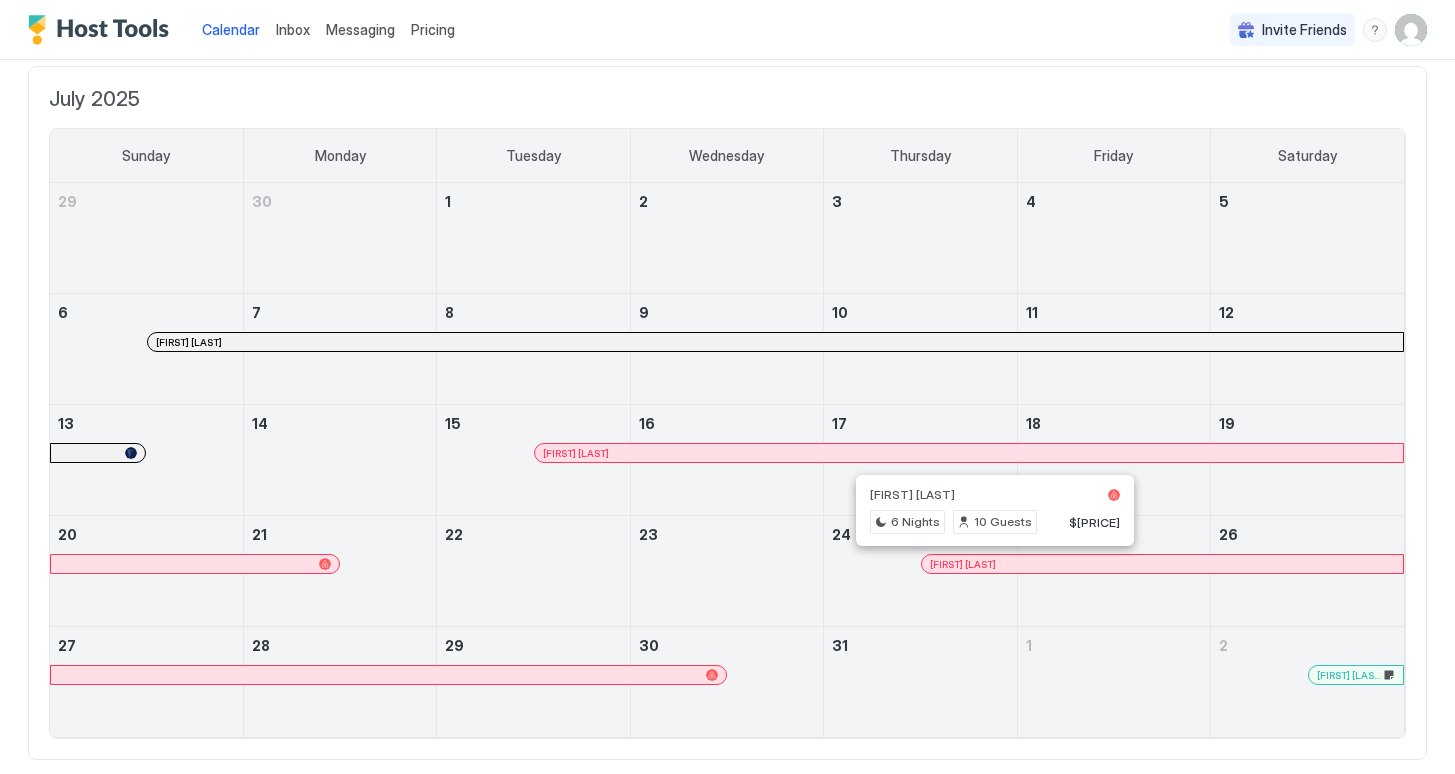 scroll, scrollTop: 0, scrollLeft: 0, axis: both 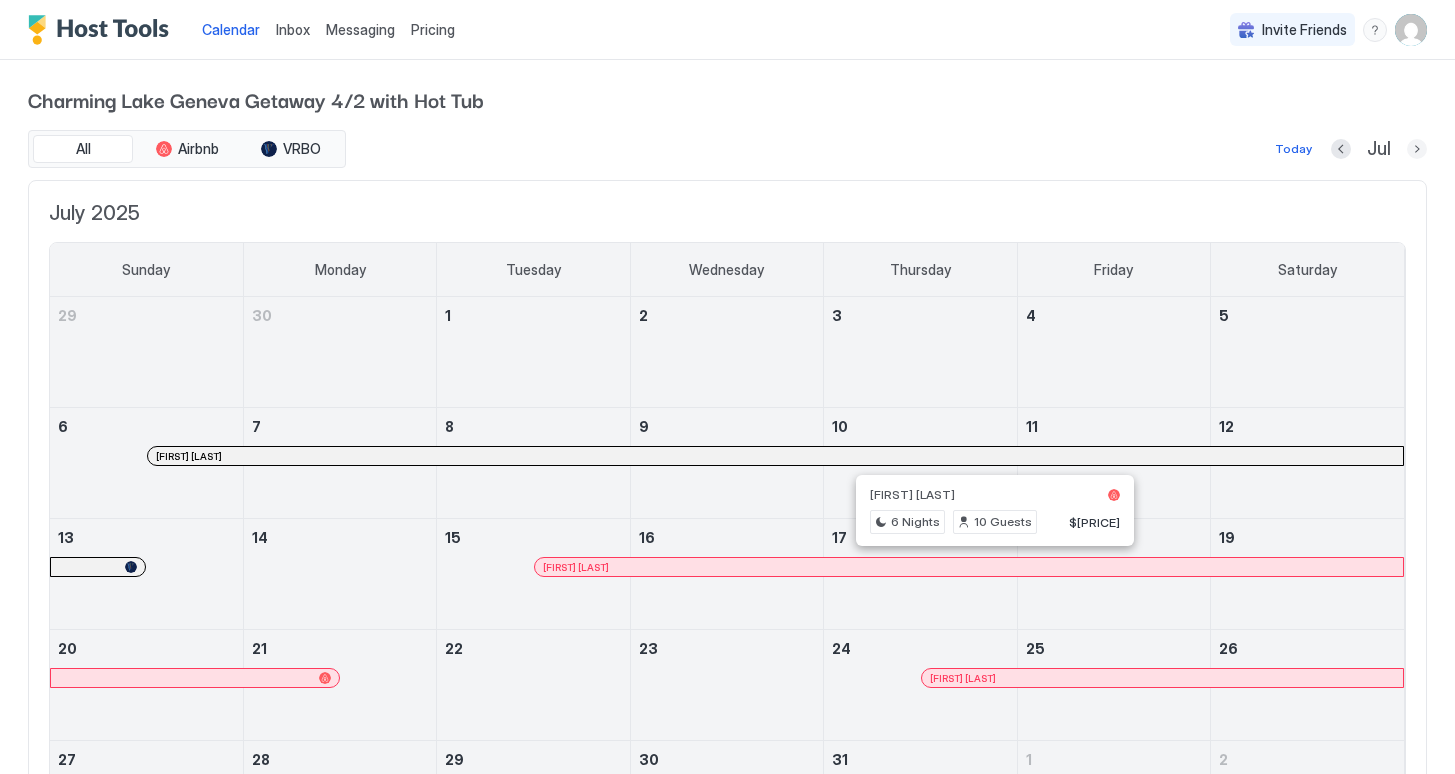click at bounding box center (1417, 149) 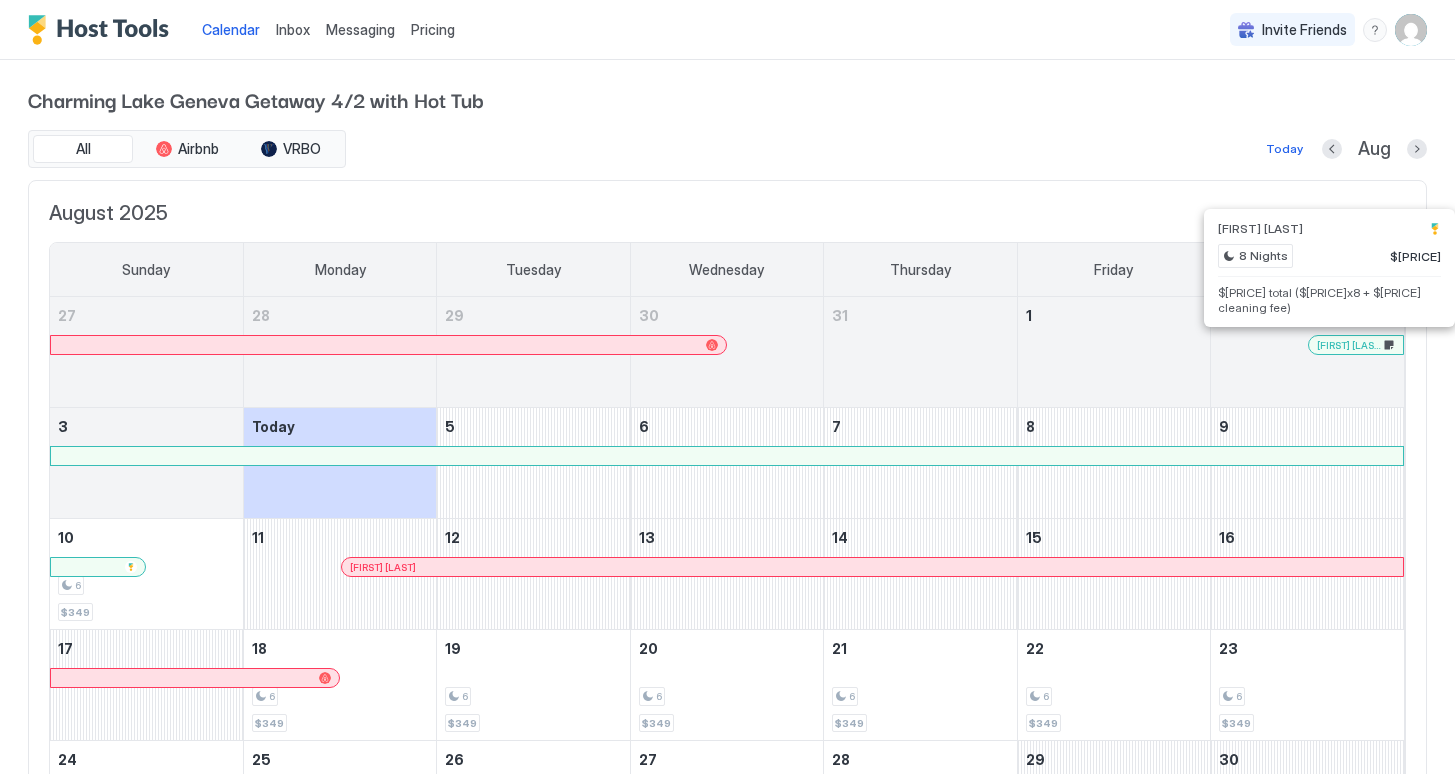 click at bounding box center (1341, 345) 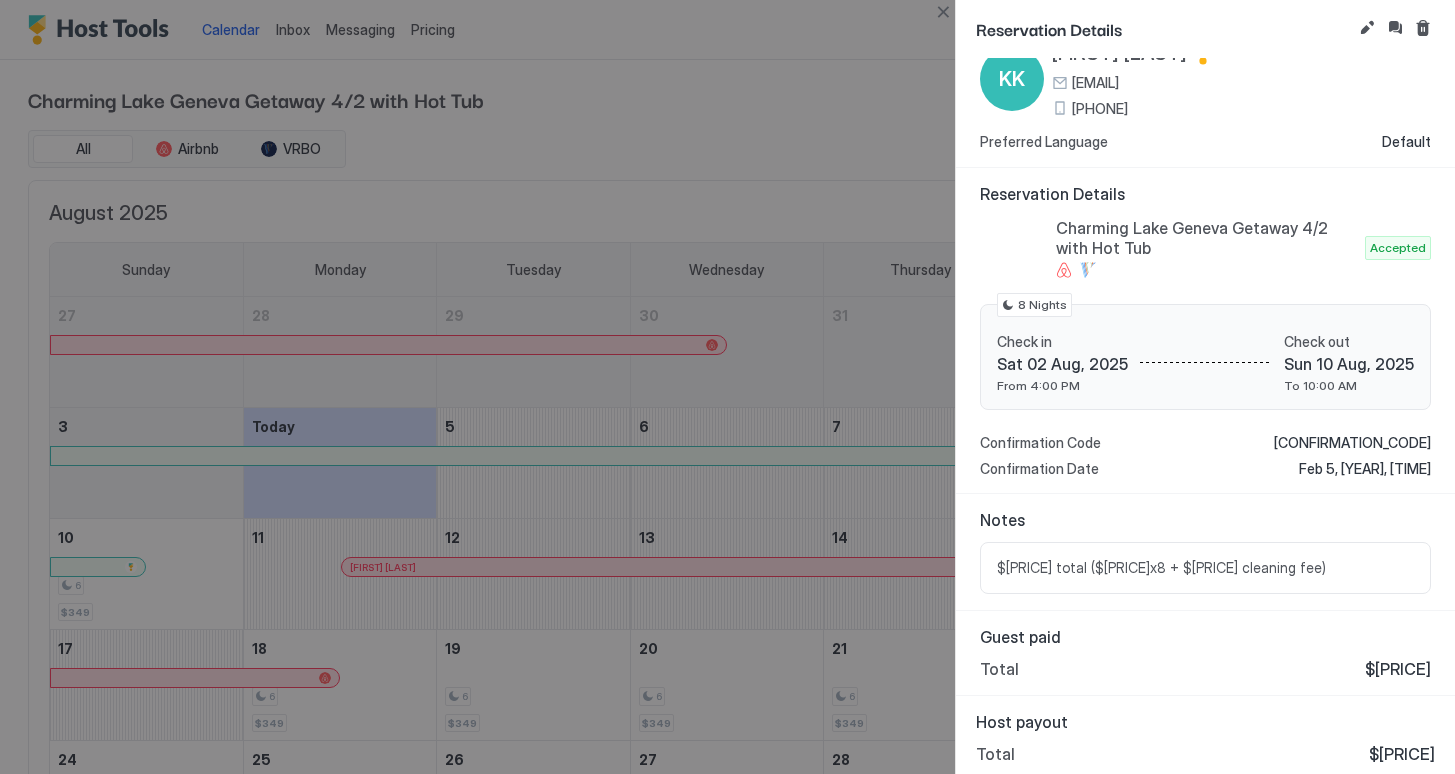 scroll, scrollTop: 70, scrollLeft: 0, axis: vertical 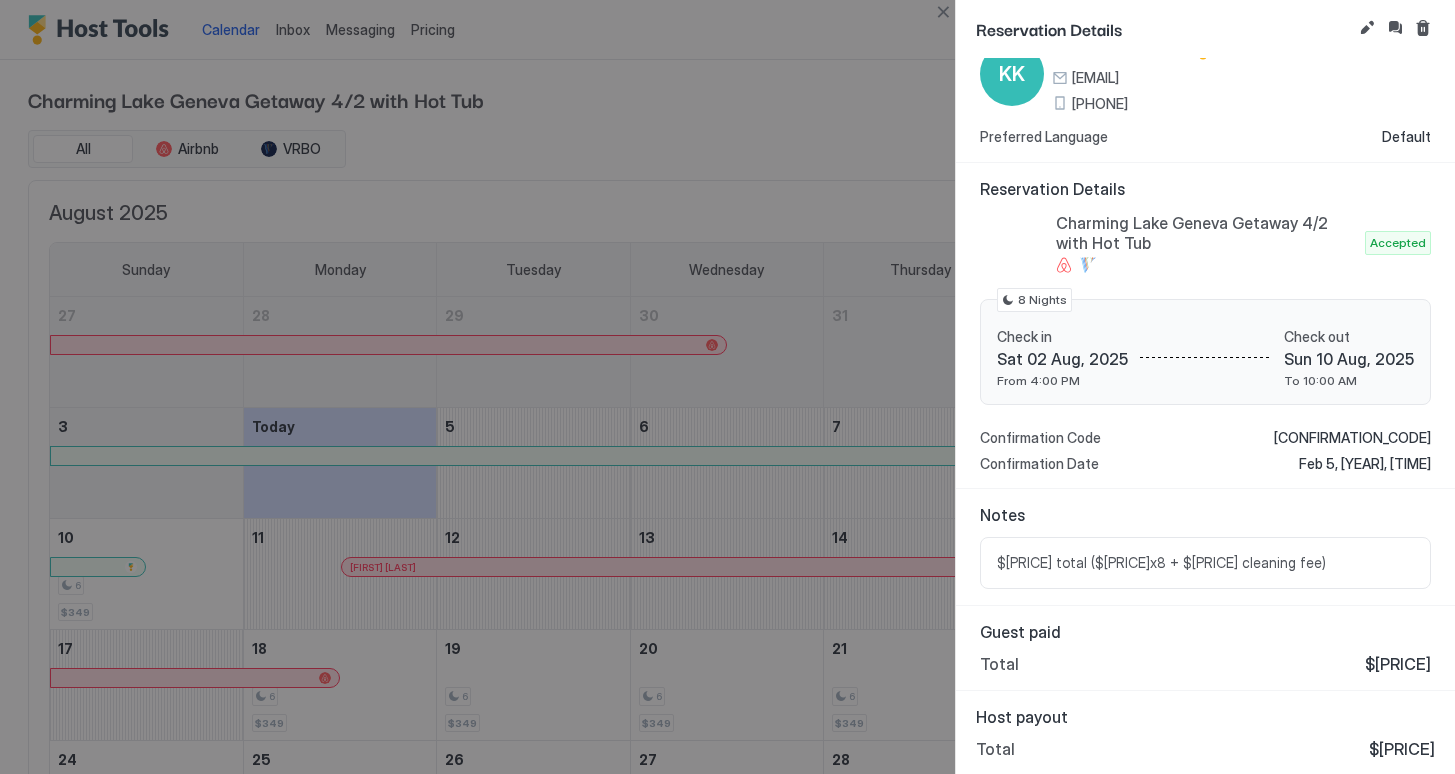click on "Reservation Details Personal Details KK [FIRST] [LAST] [EMAIL] [PHONE] Preferred Language Default Reservation Details Charming Lake Geneva Getaway 4/2 with Hot Tub Accepted Check in Sat 02 Aug, [YEAR] From 4:00 PM Check out Sun 10 Aug, [YEAR] To 10:00 AM 8 Nights Confirmation Code [CONFIRMATION_CODE] Confirmation Date Feb 5, [YEAR], [TIME] Notes $[PRICE] total ($[PRICE]x8 + $[PRICE] cleaning fee) Guest paid Total $[PRICE] Host payout Total $[PRICE]" at bounding box center (1205, 387) 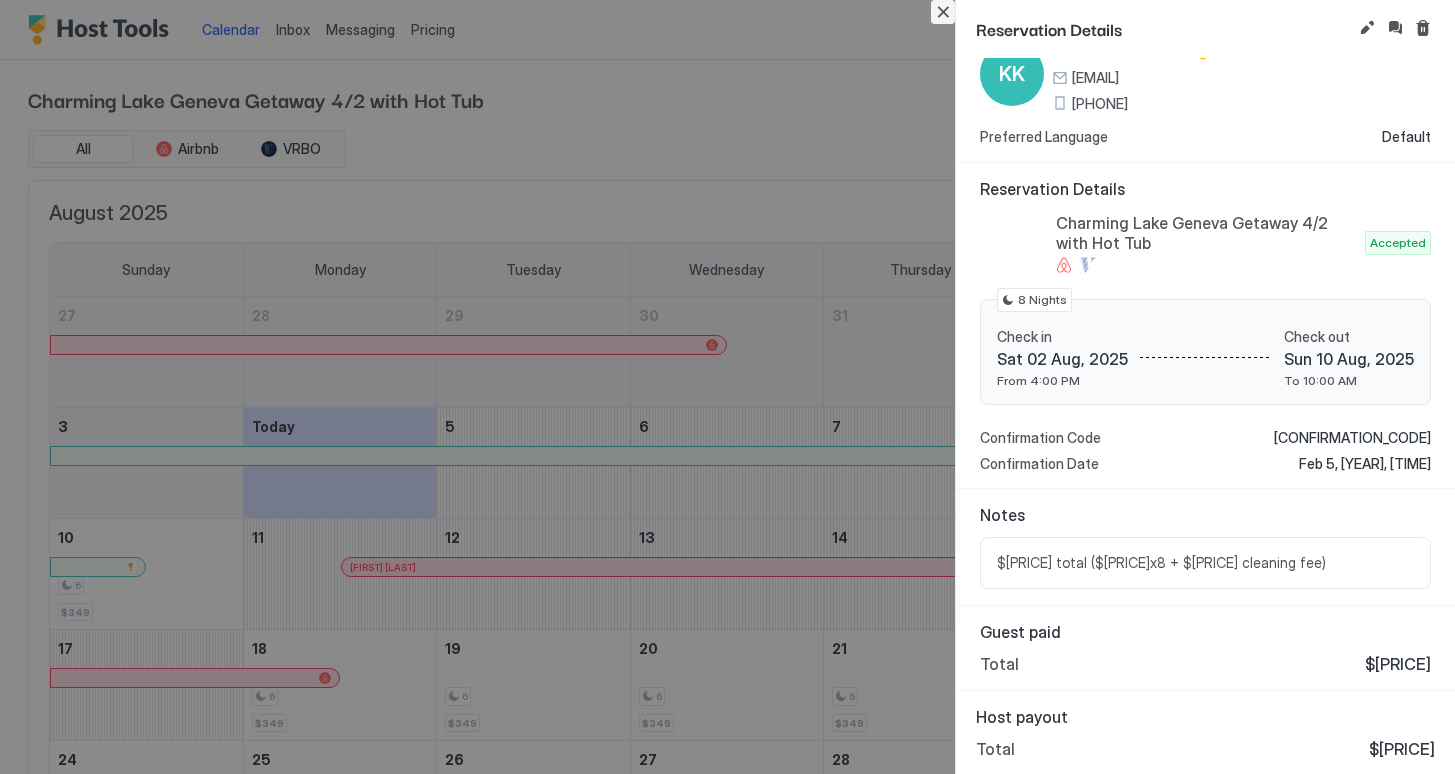 click at bounding box center [943, 12] 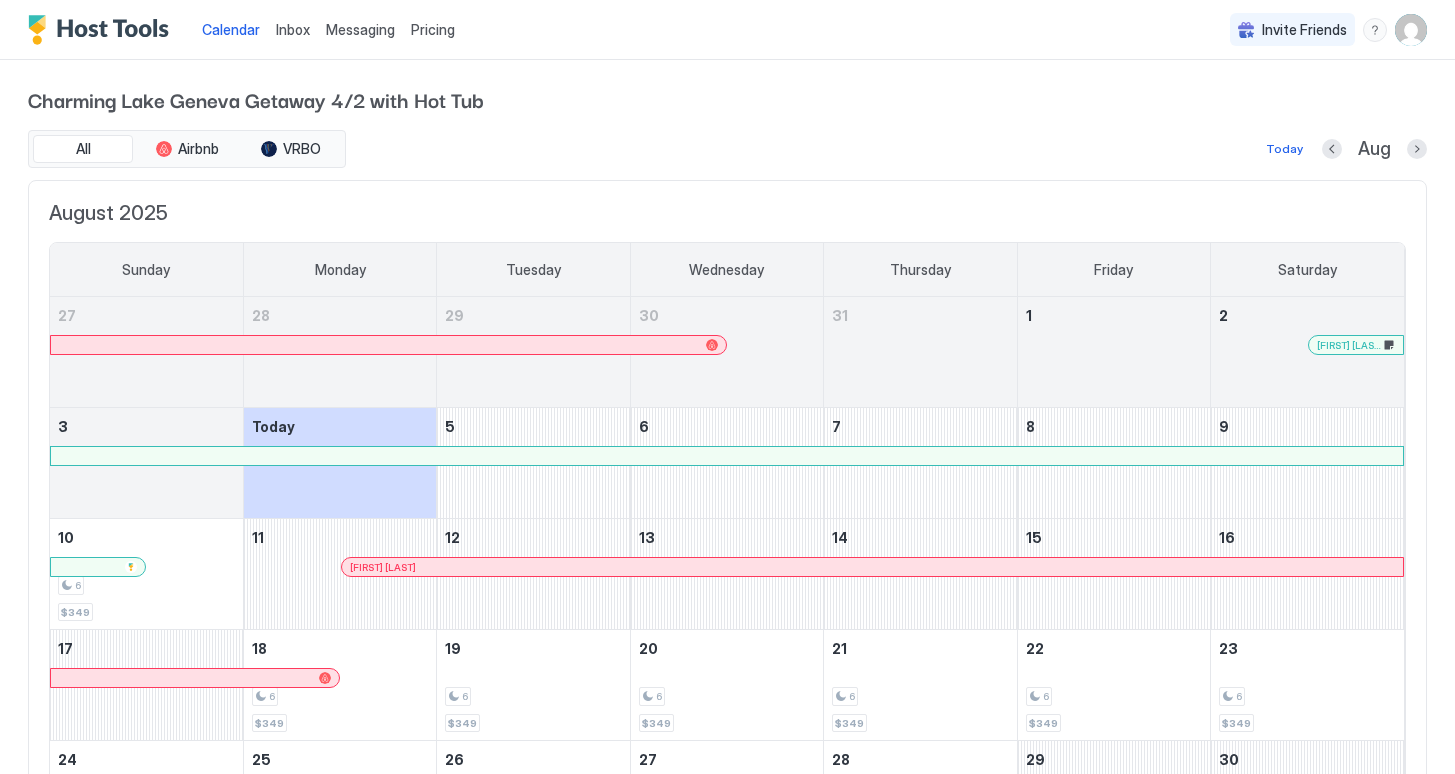 click at bounding box center [535, 567] 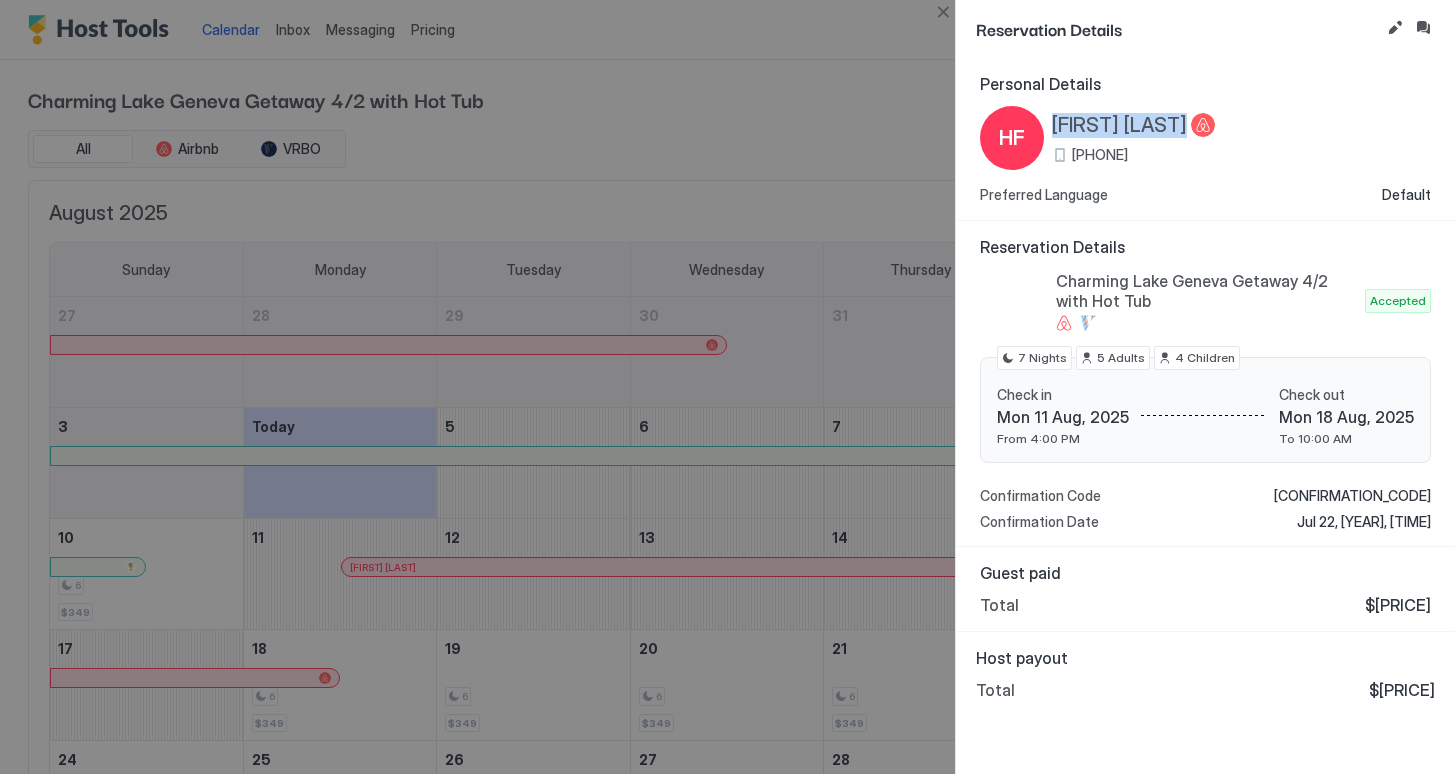 drag, startPoint x: 1050, startPoint y: 122, endPoint x: 1163, endPoint y: 127, distance: 113.110565 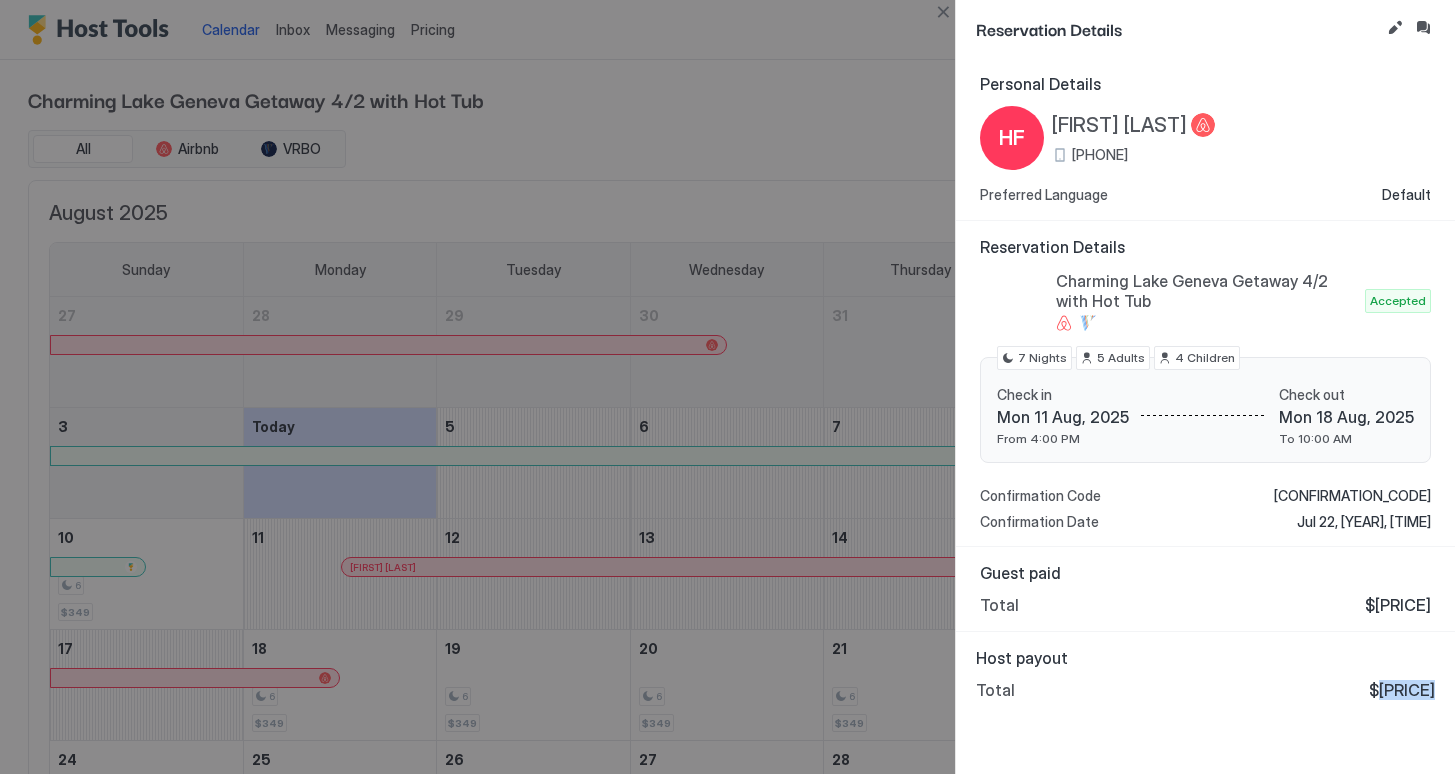 drag, startPoint x: 1378, startPoint y: 691, endPoint x: 1431, endPoint y: 691, distance: 53 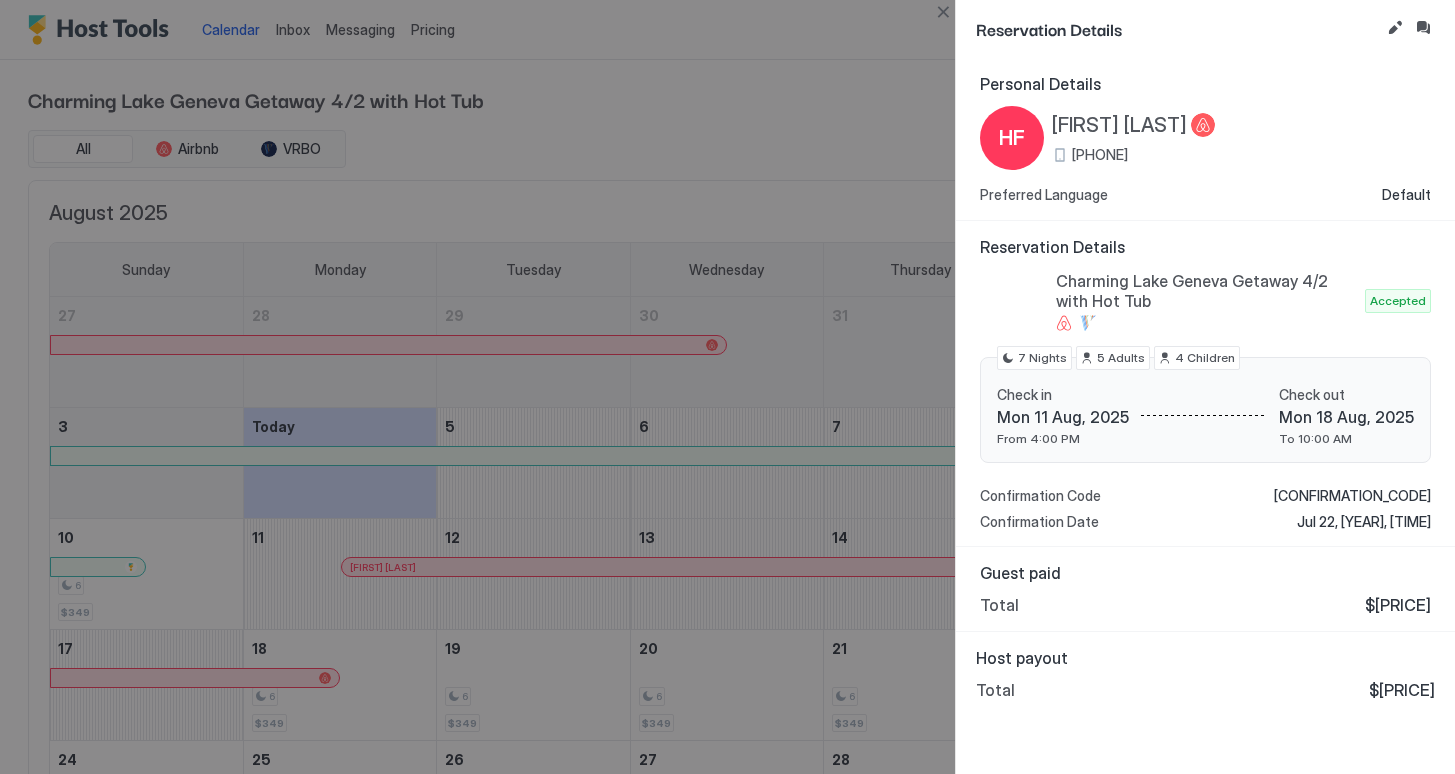 click at bounding box center [727, 387] 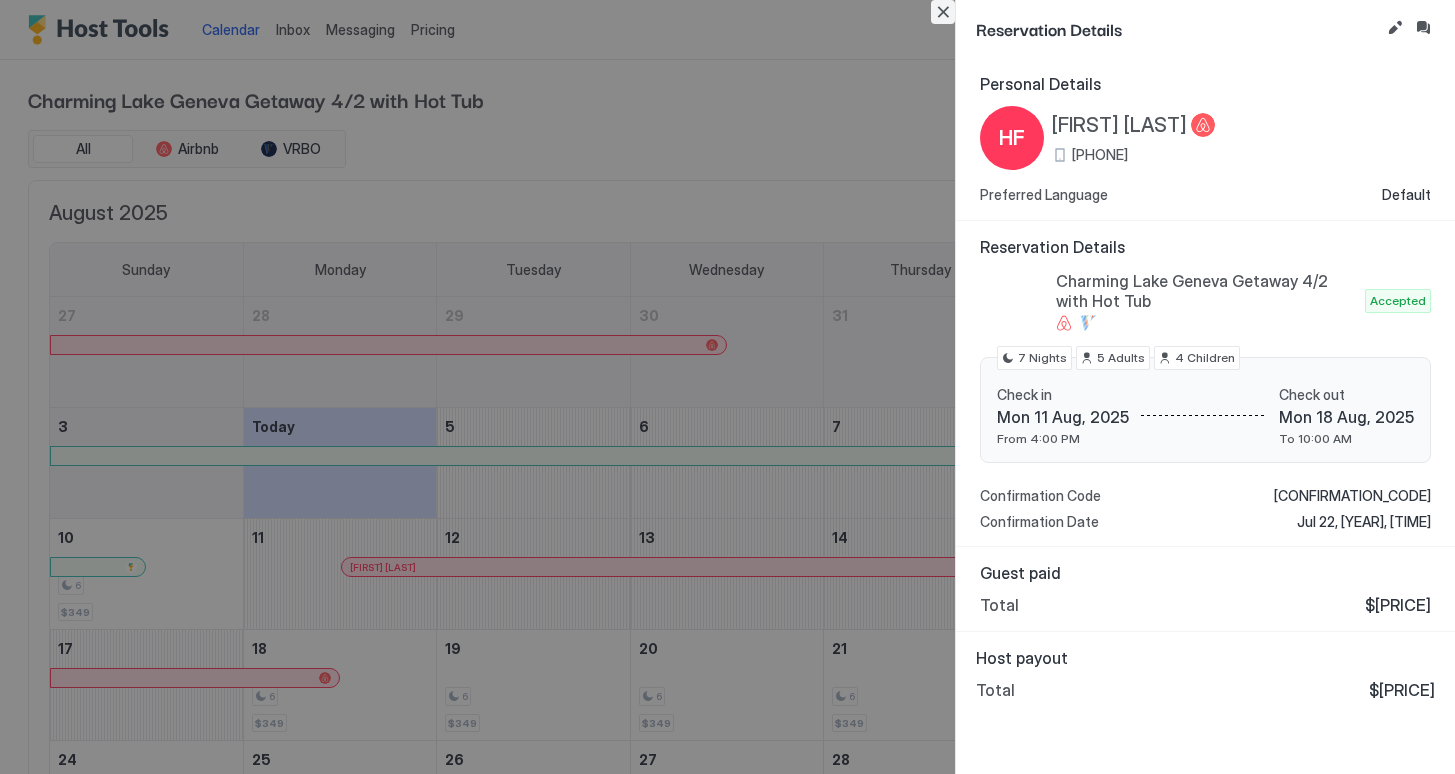 click at bounding box center [943, 12] 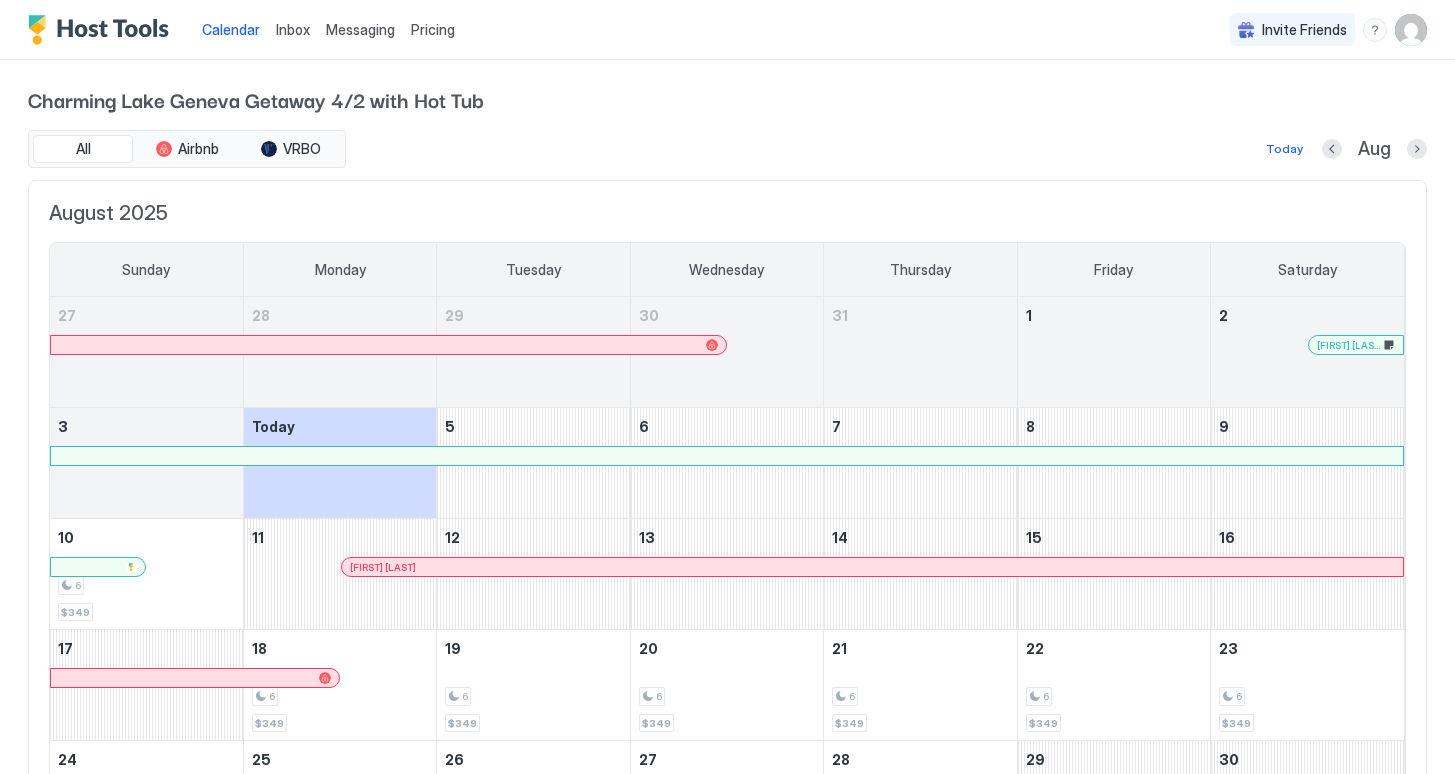 click at bounding box center (727, 456) 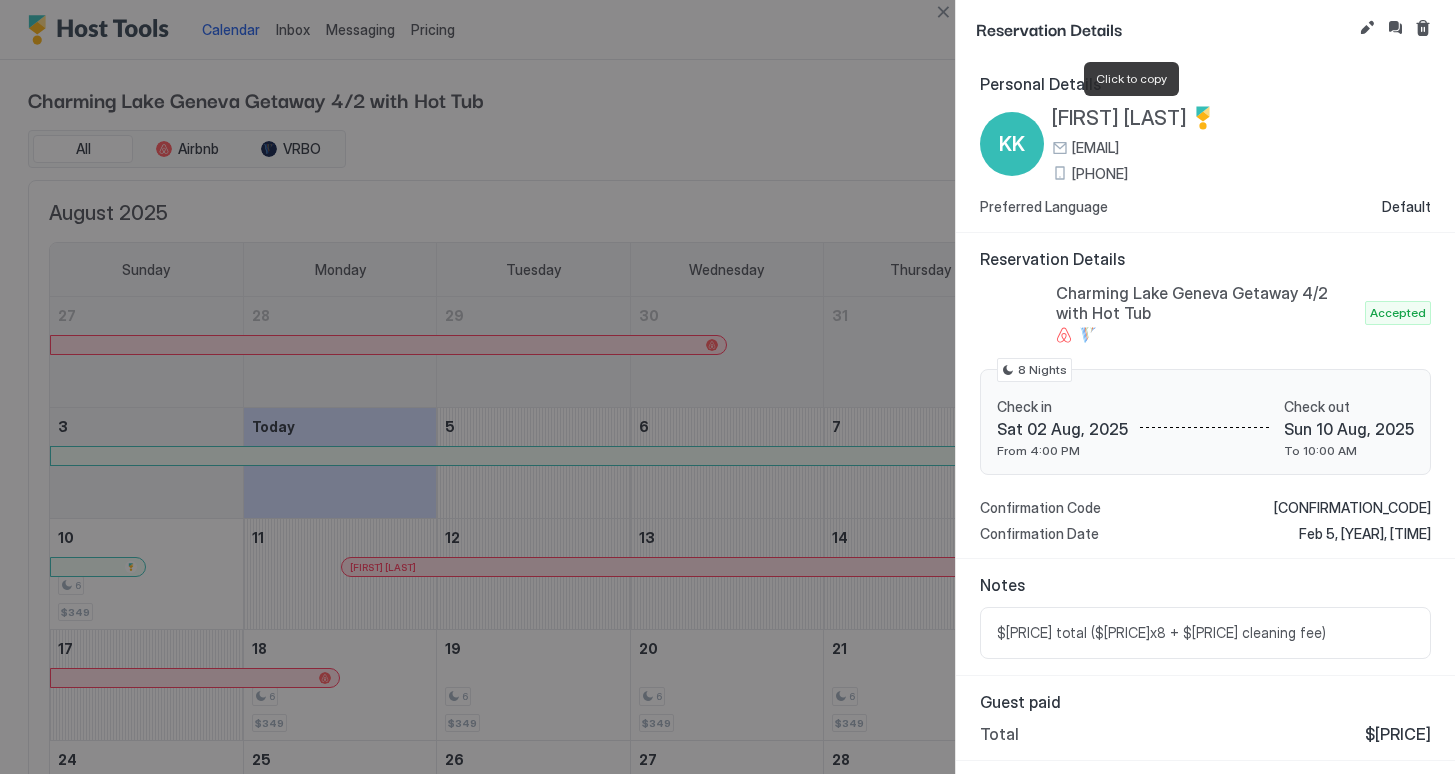 click on "[FIRST] [LAST]" at bounding box center (1119, 118) 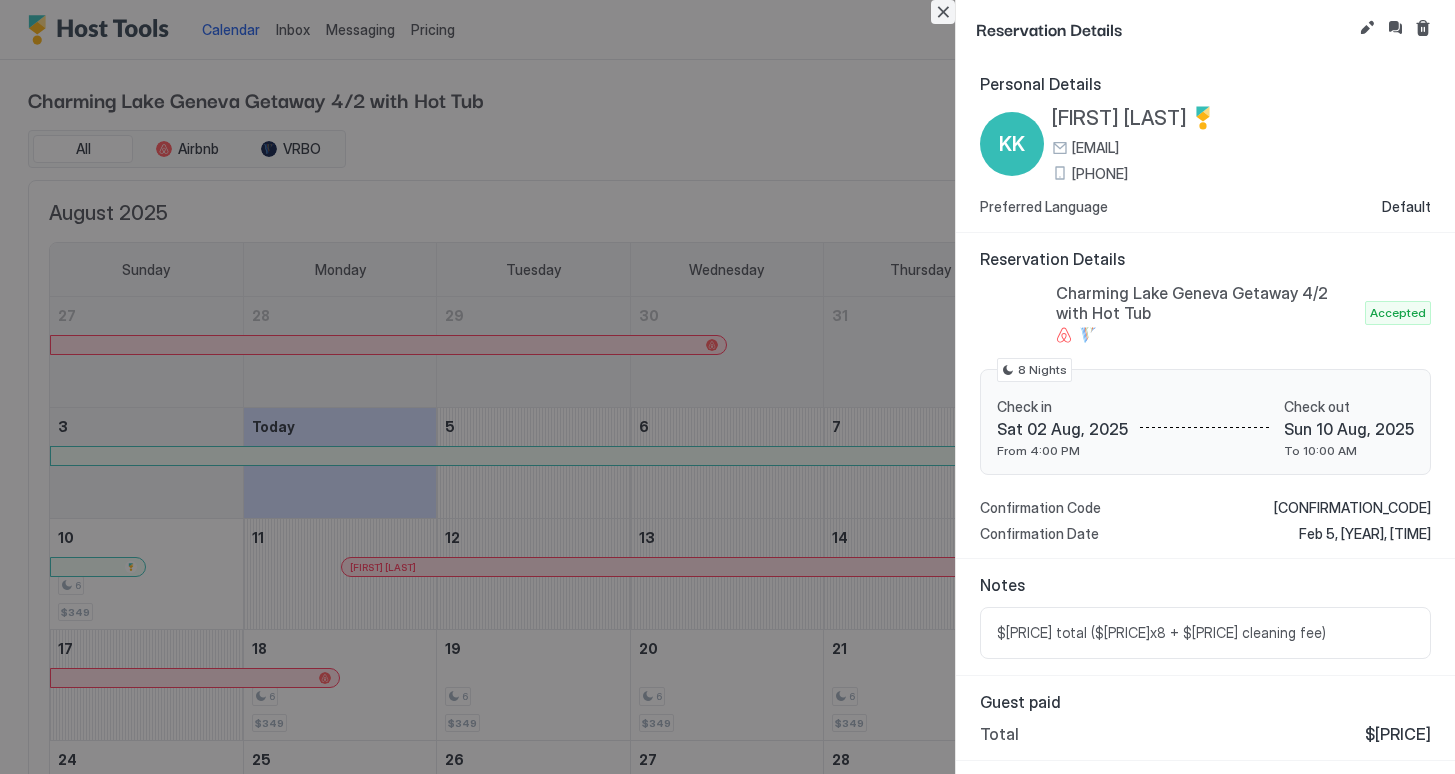 click at bounding box center [943, 12] 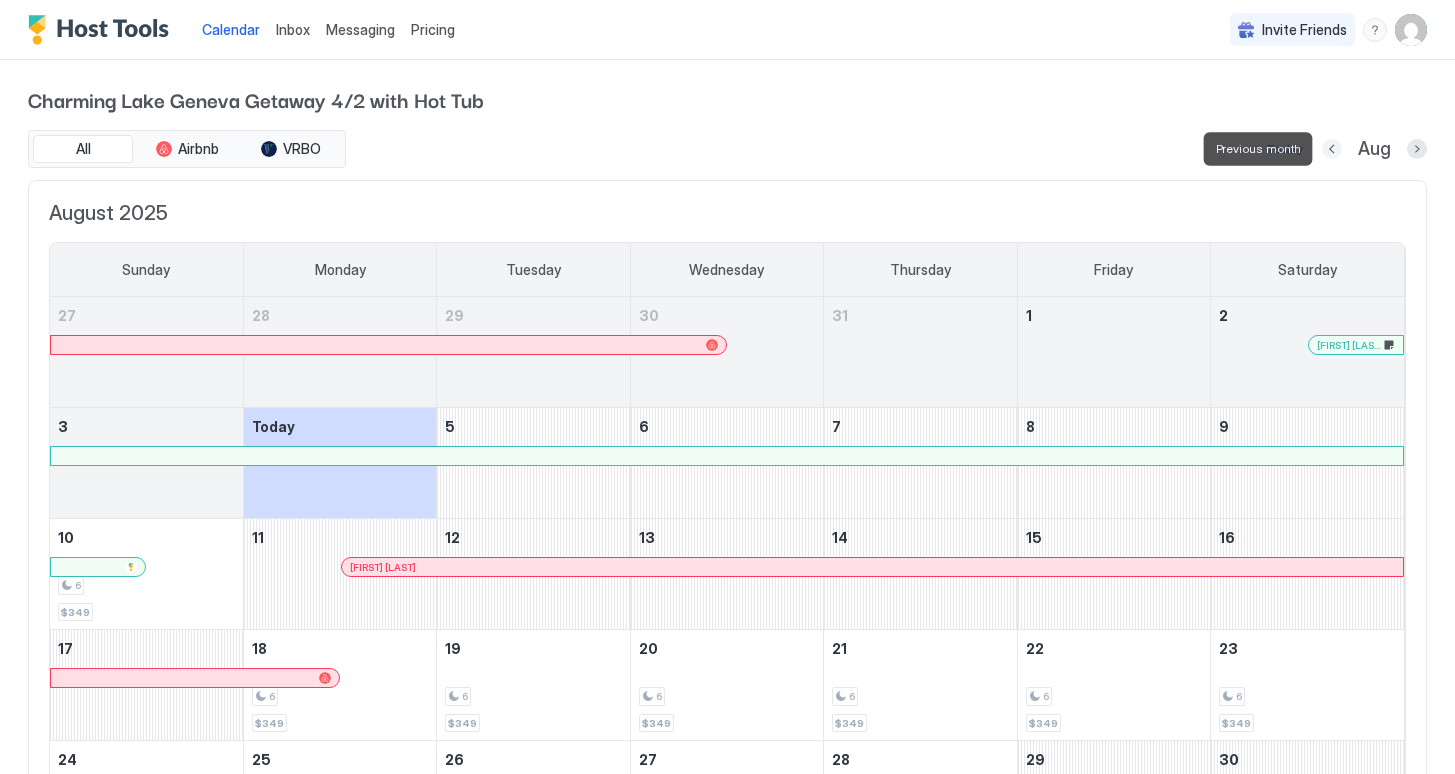 click at bounding box center [1332, 149] 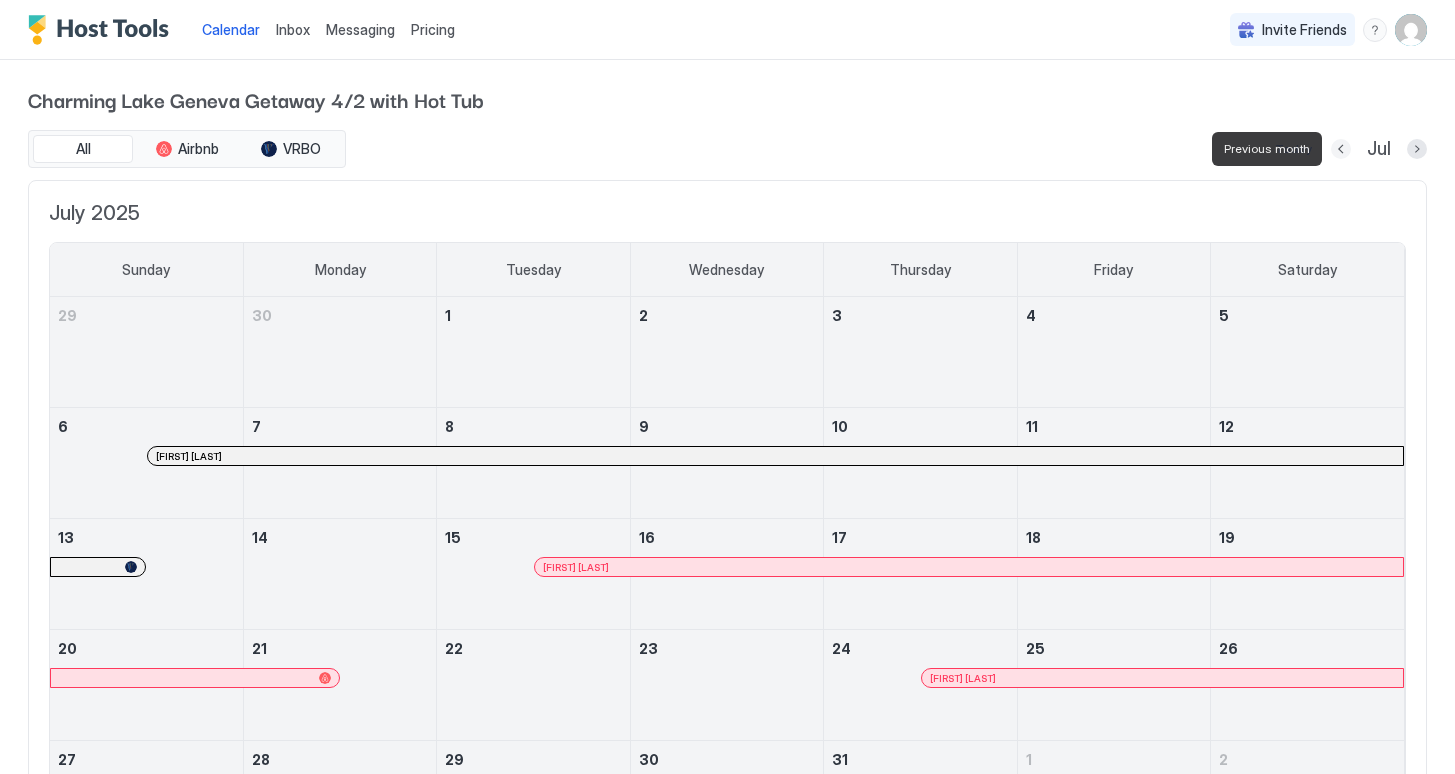 click at bounding box center [1341, 149] 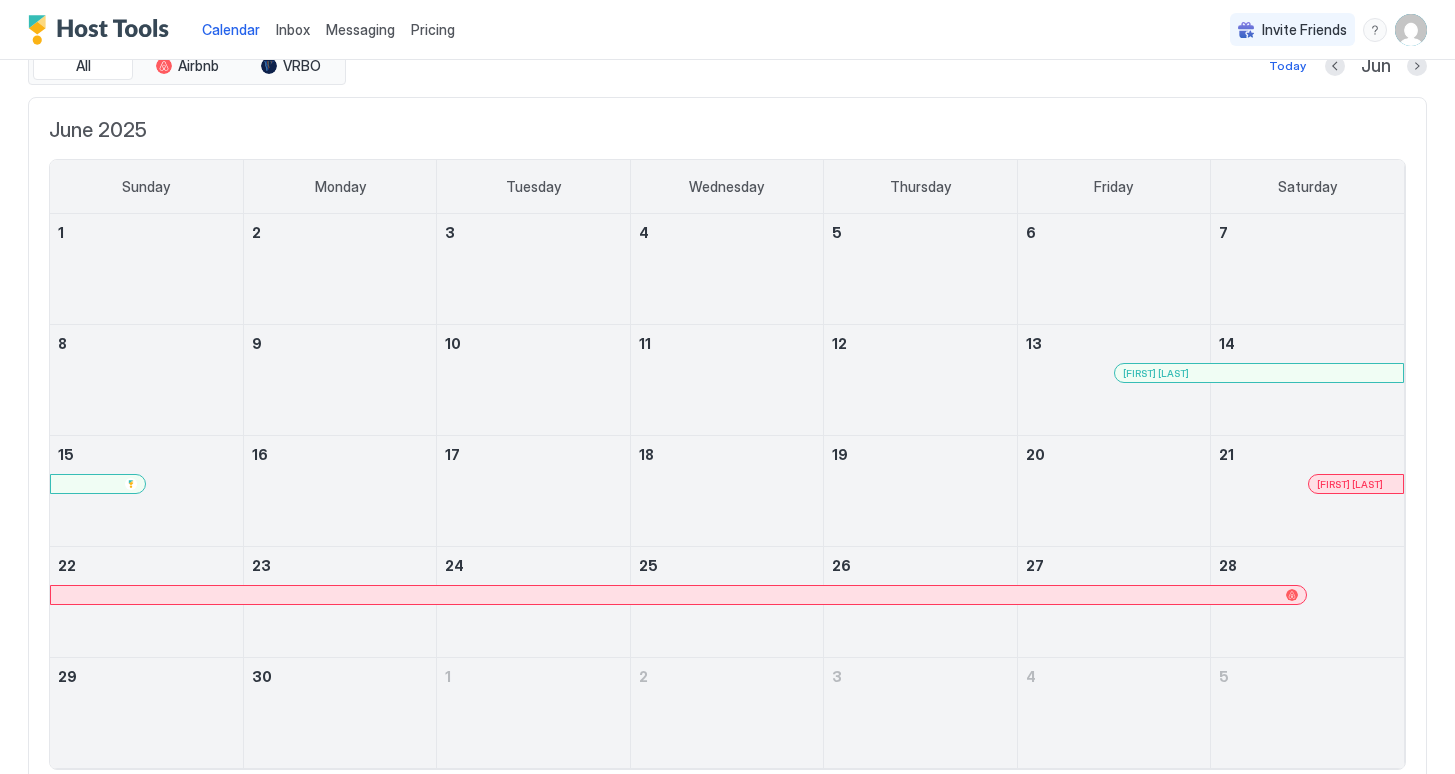 scroll, scrollTop: 79, scrollLeft: 0, axis: vertical 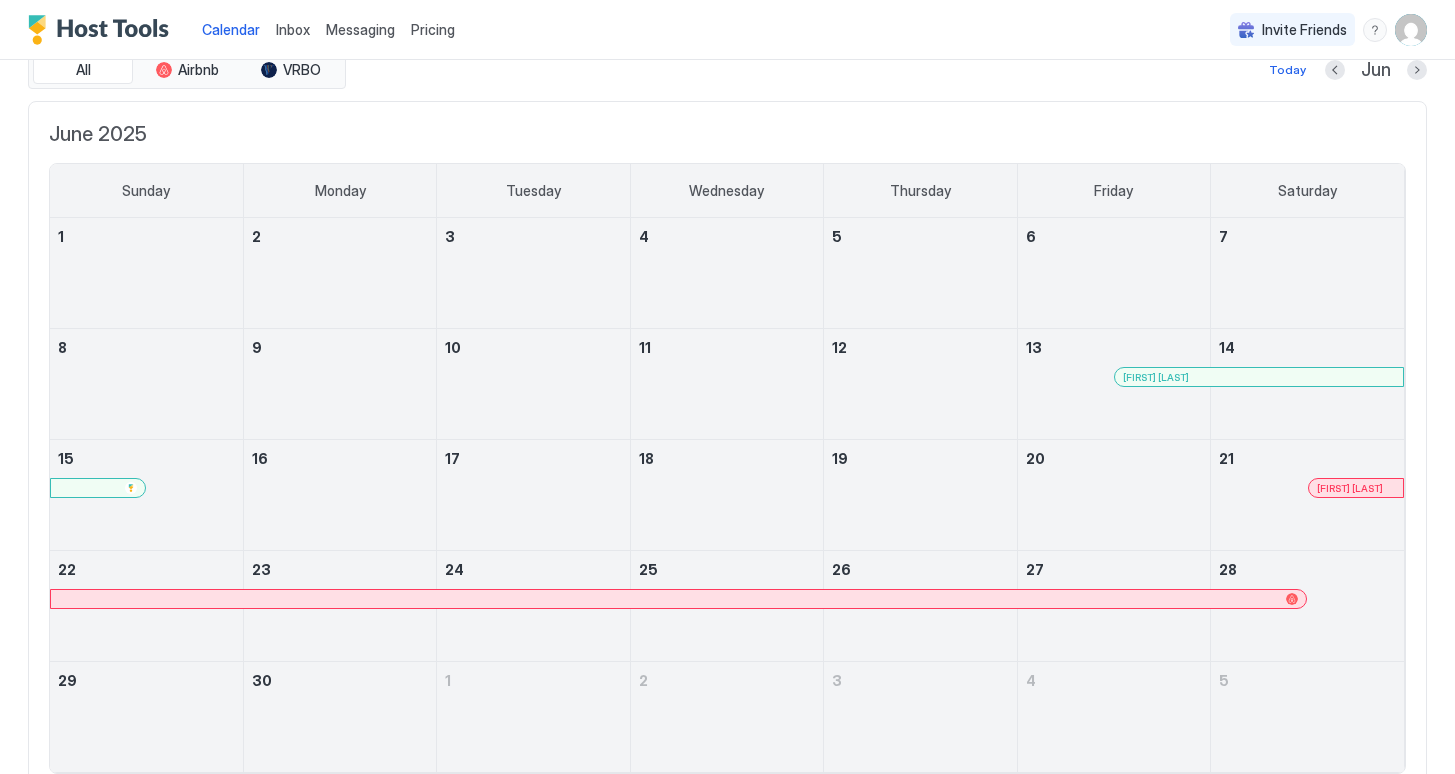 click at bounding box center [678, 599] 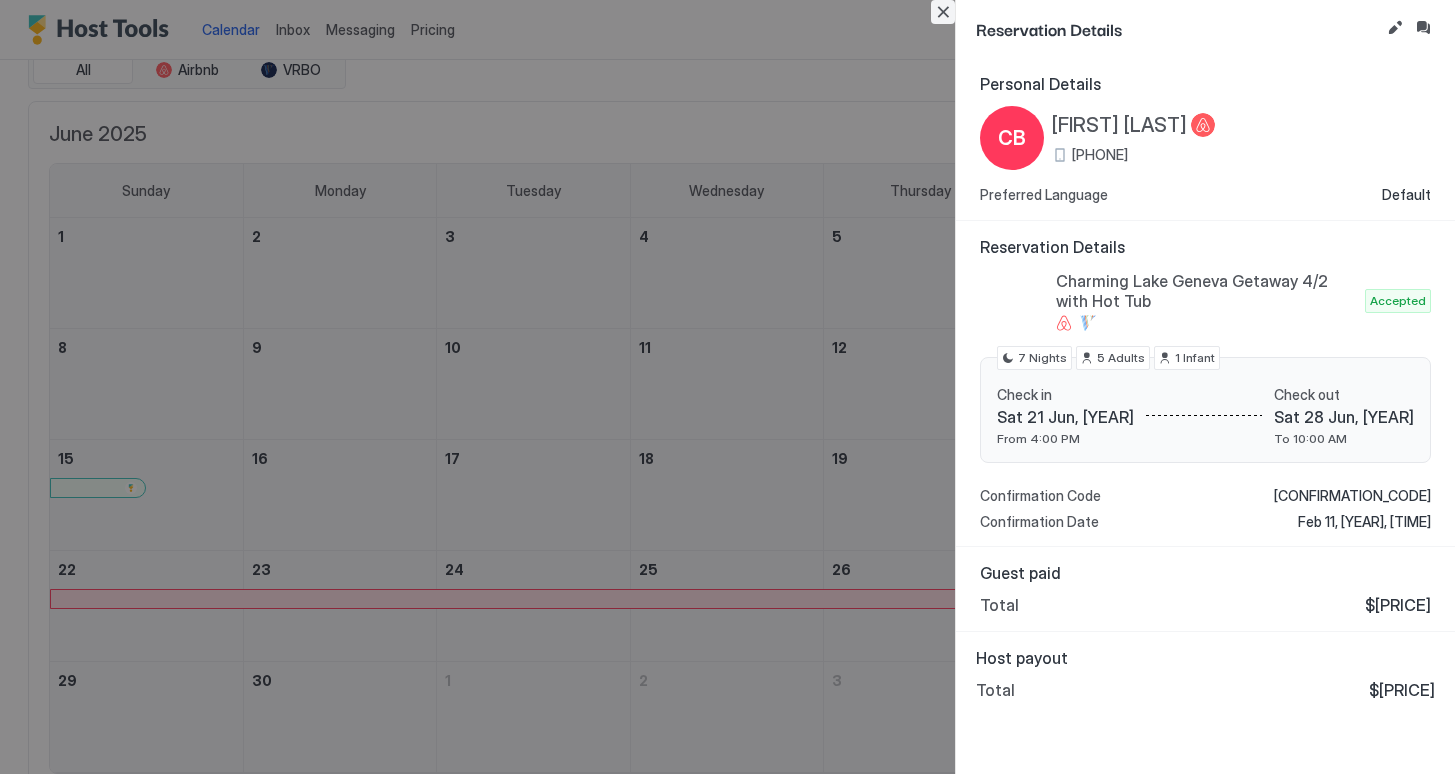 click at bounding box center [943, 12] 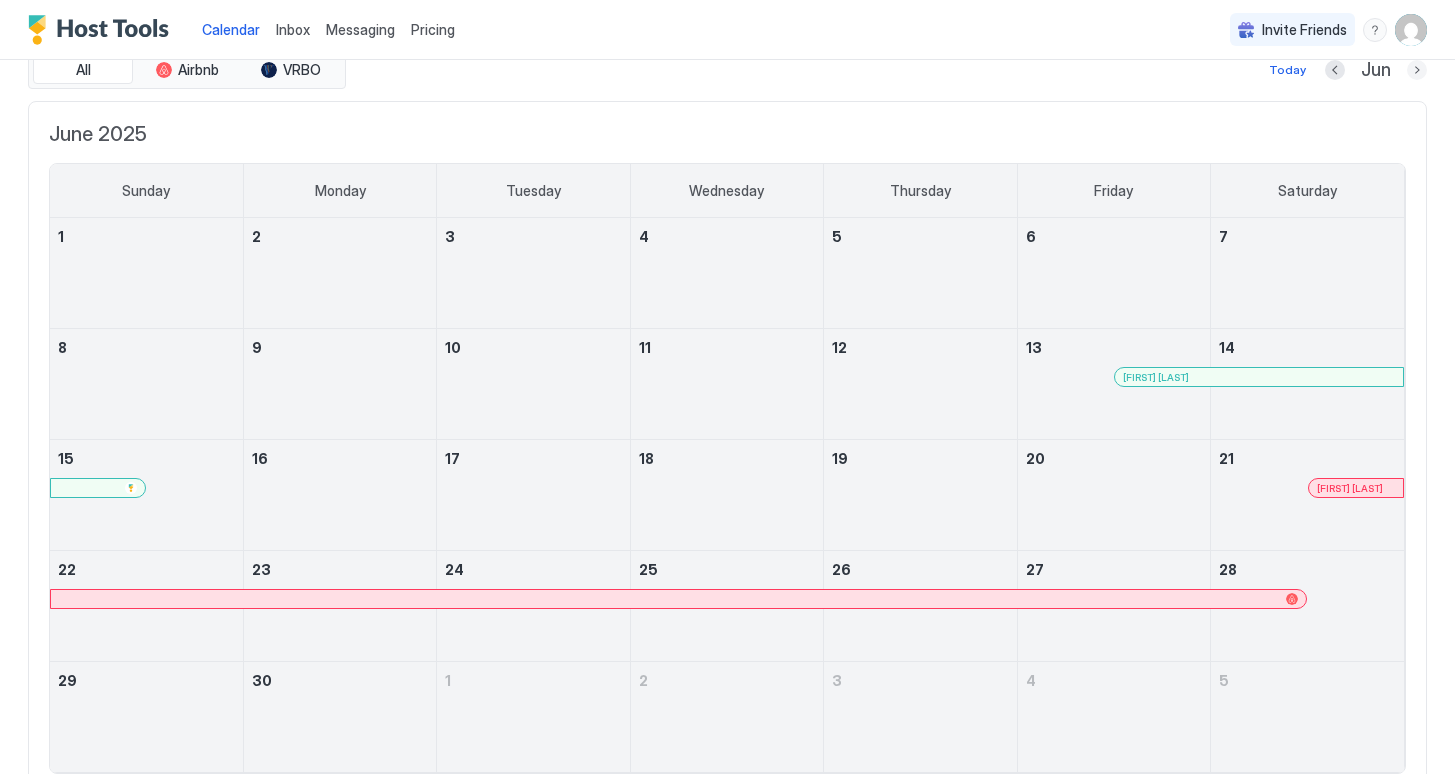click at bounding box center (1417, 70) 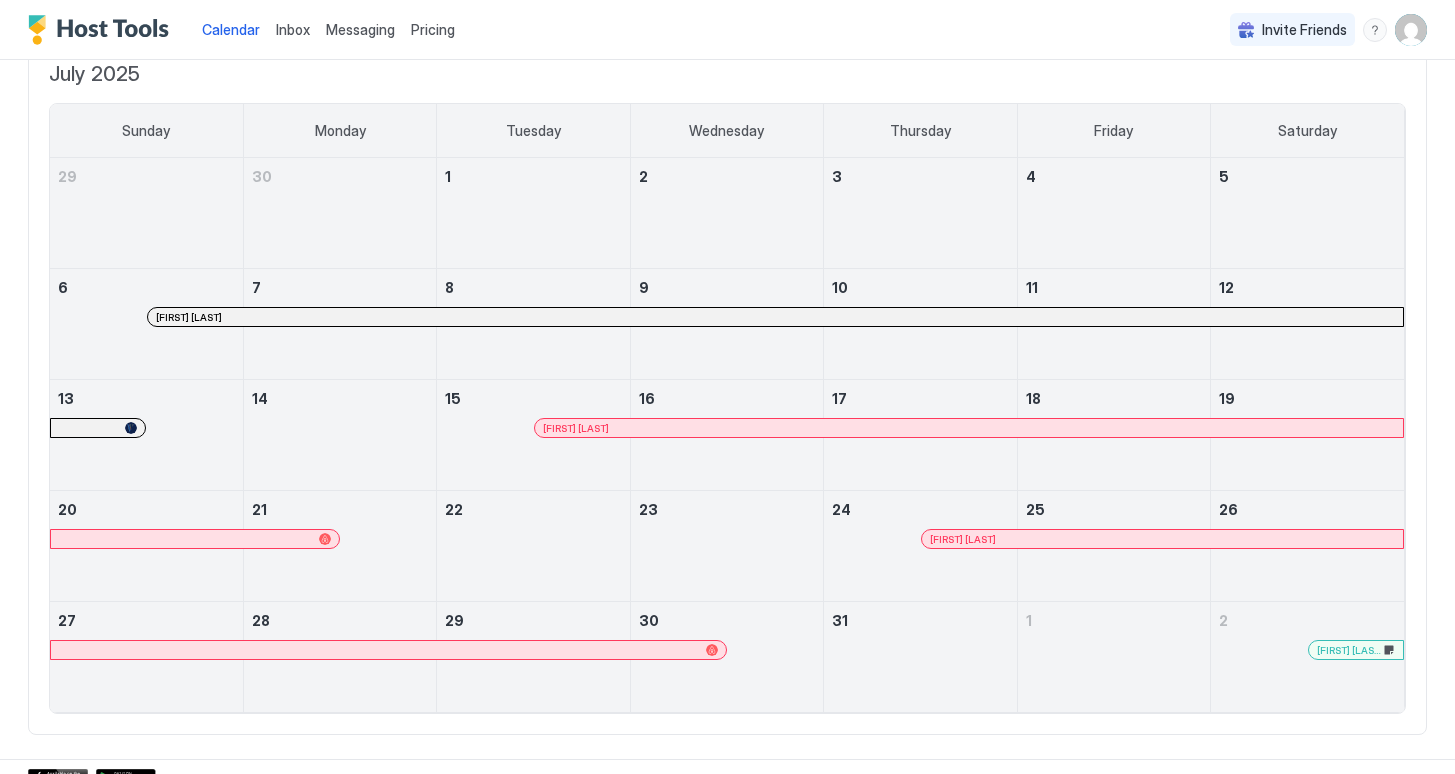 scroll, scrollTop: 125, scrollLeft: 0, axis: vertical 